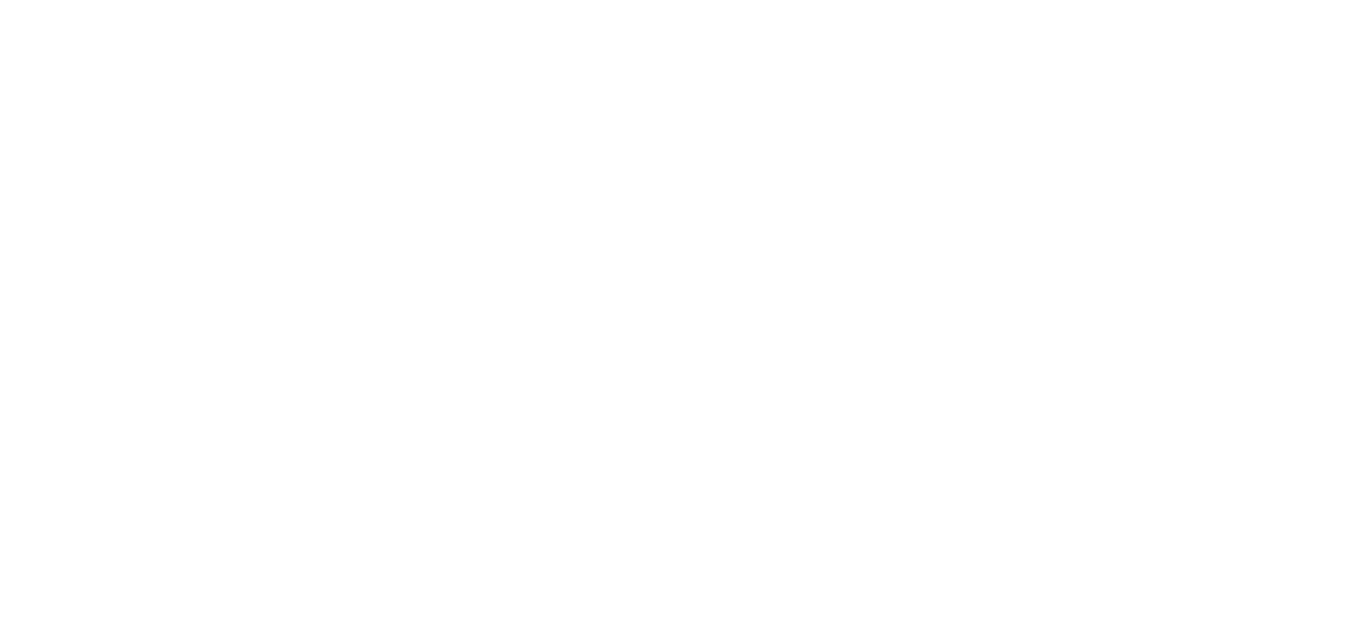 scroll, scrollTop: 0, scrollLeft: 0, axis: both 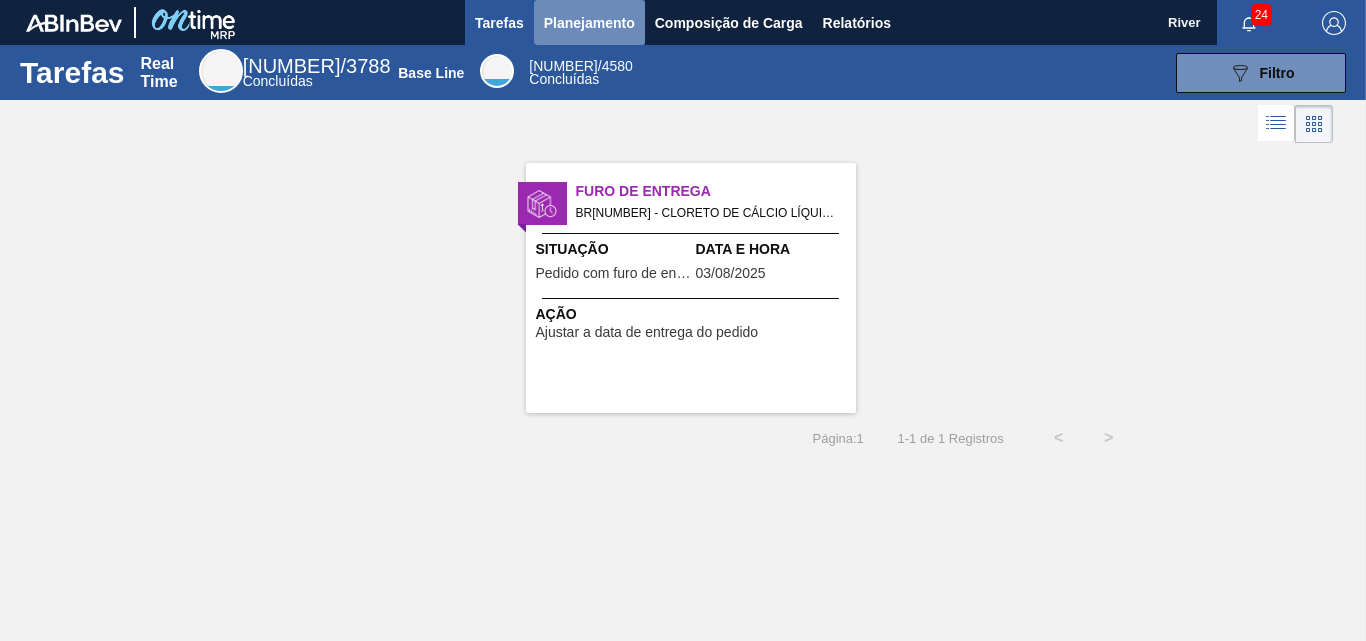 click on "Planejamento" at bounding box center [589, 23] 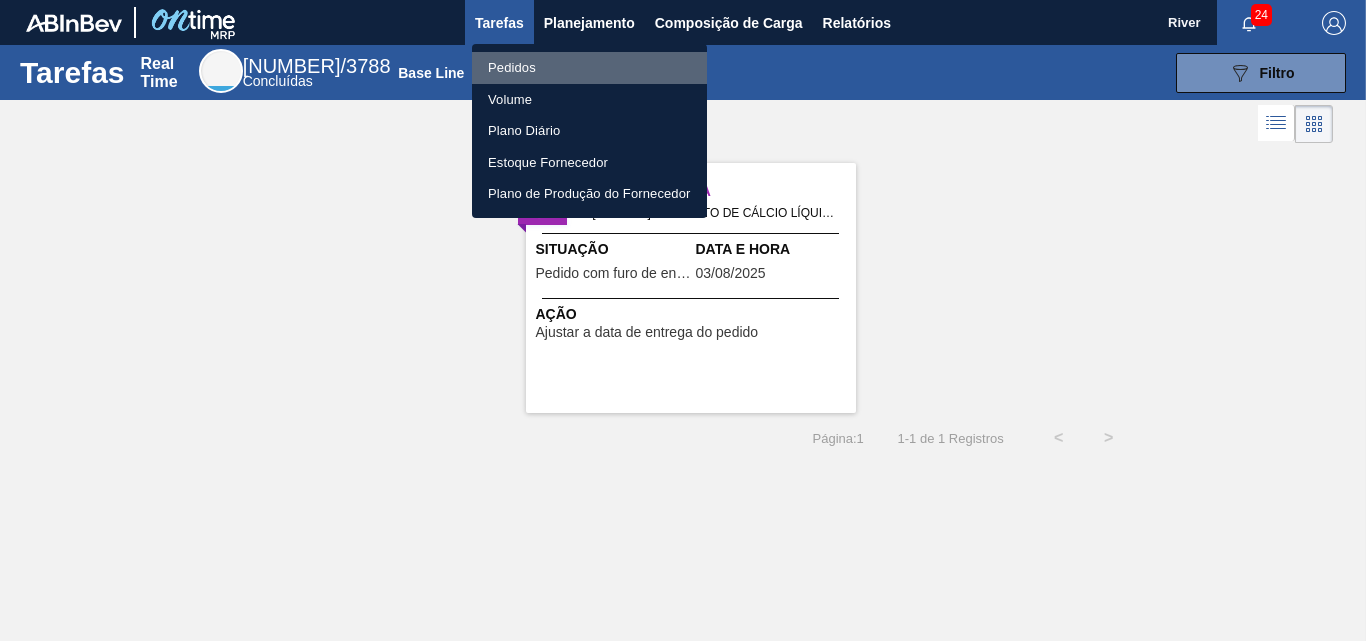 click on "Pedidos" at bounding box center [589, 68] 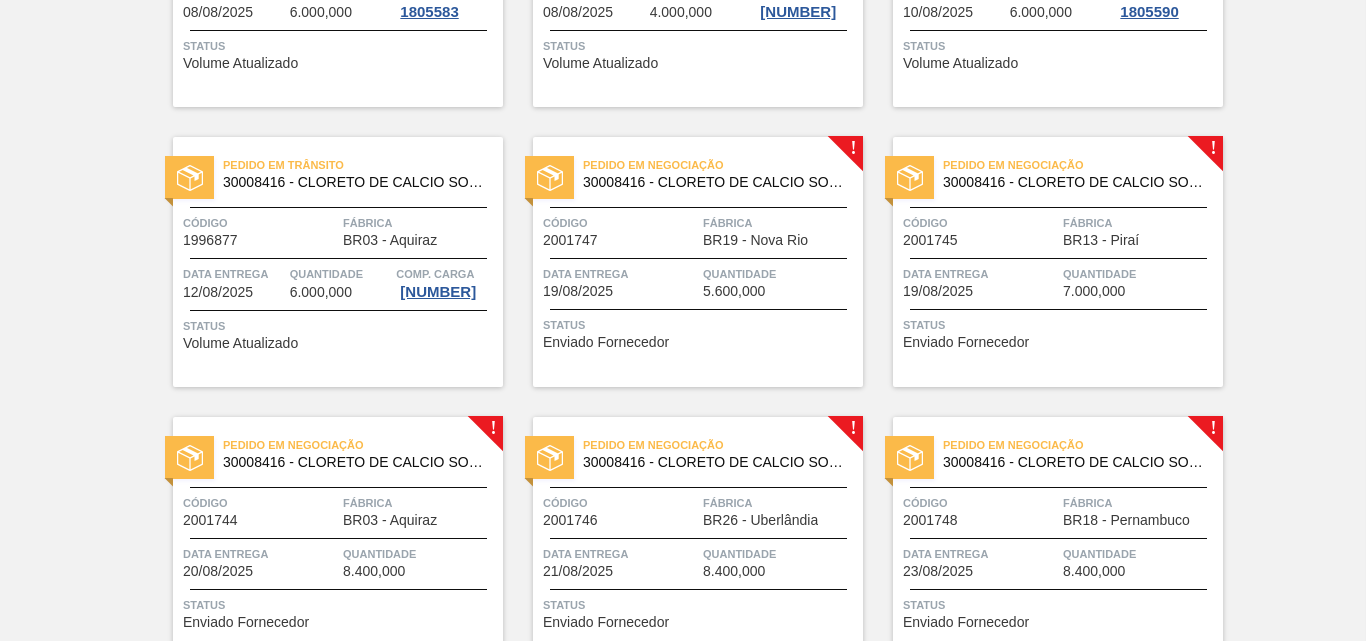 scroll, scrollTop: 701, scrollLeft: 0, axis: vertical 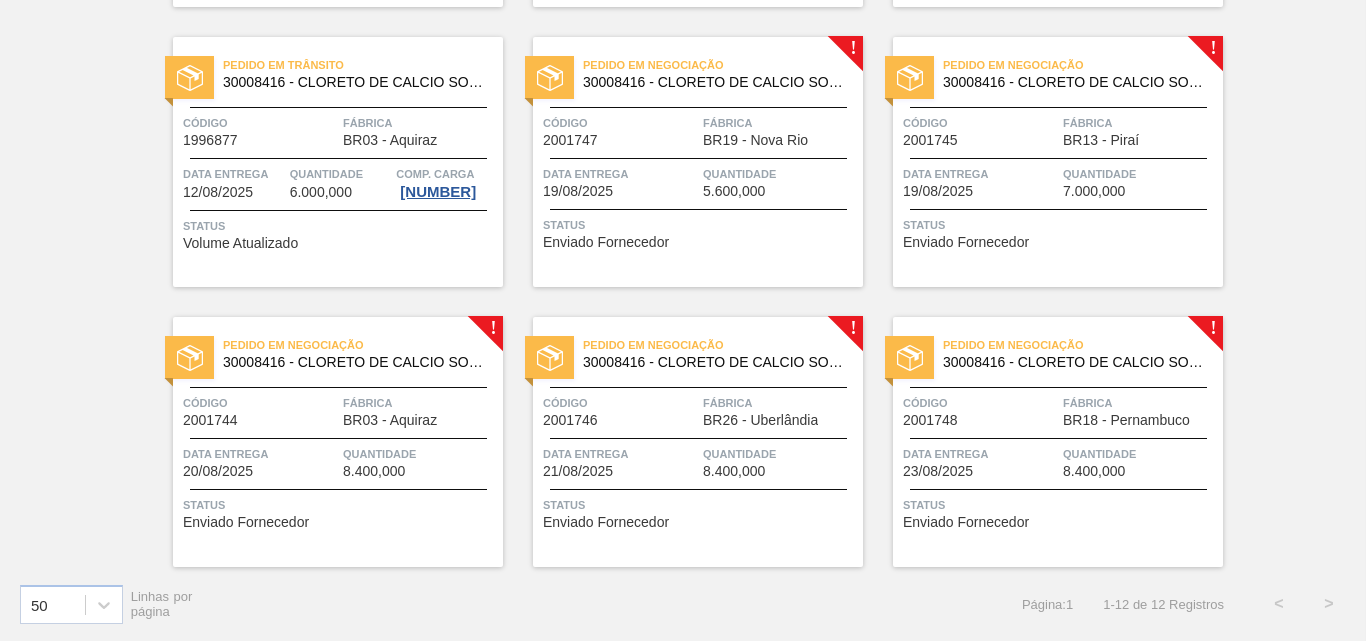 click at bounding box center (549, 77) 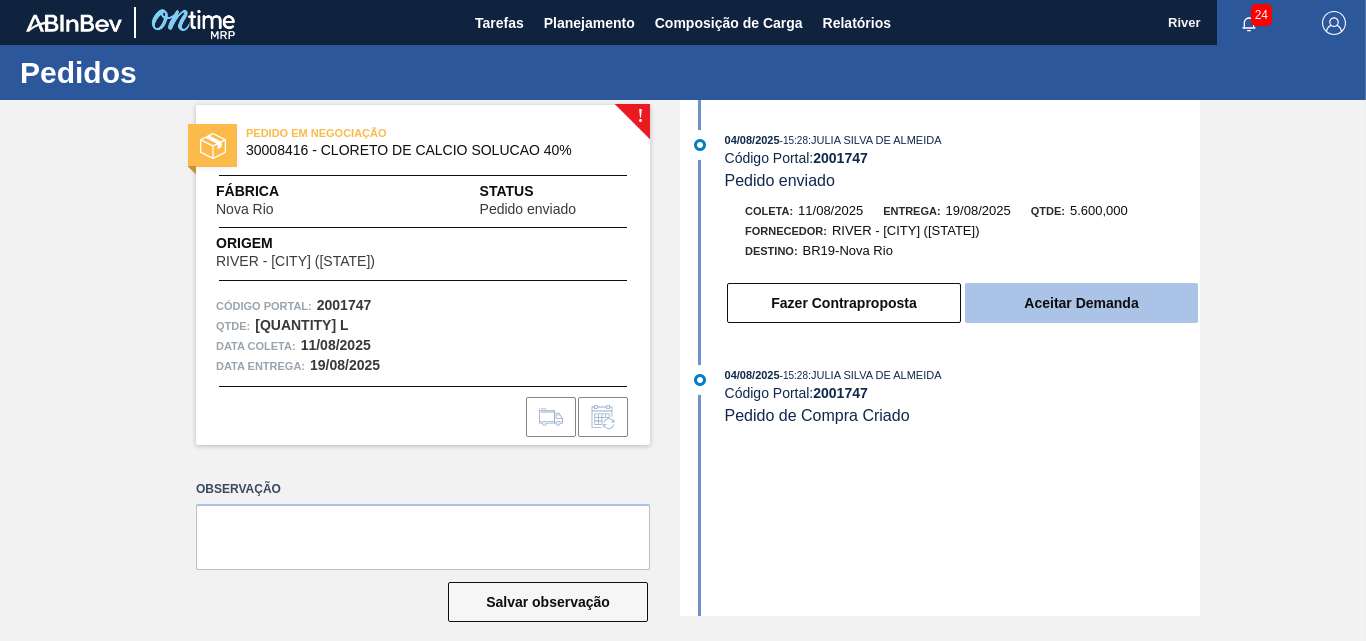 click on "Aceitar Demanda" at bounding box center (1081, 303) 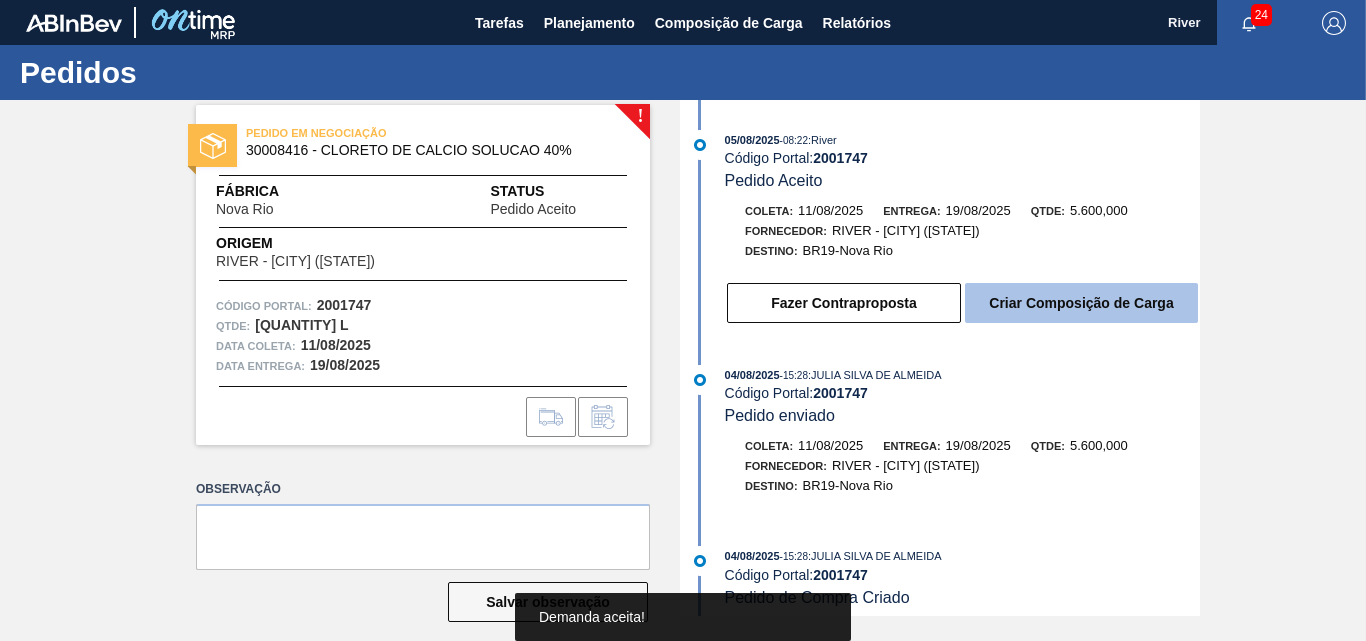 click on "Criar Composição de Carga" at bounding box center [1081, 303] 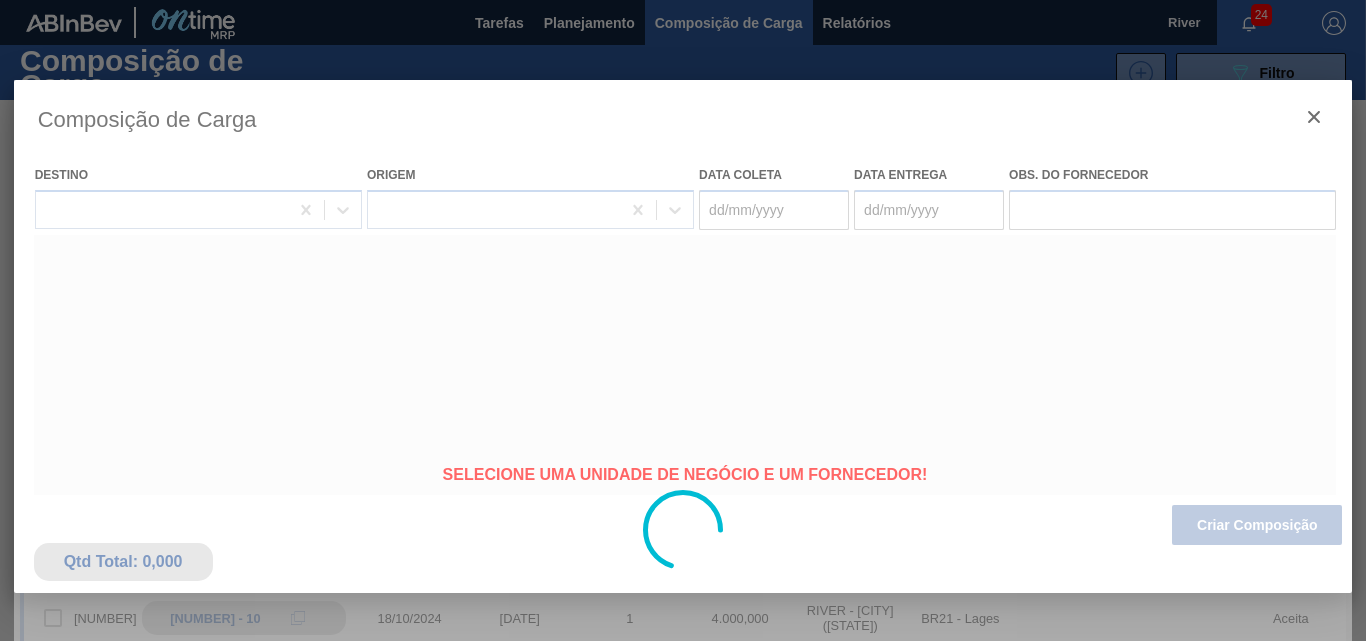 type on "11/08/2025" 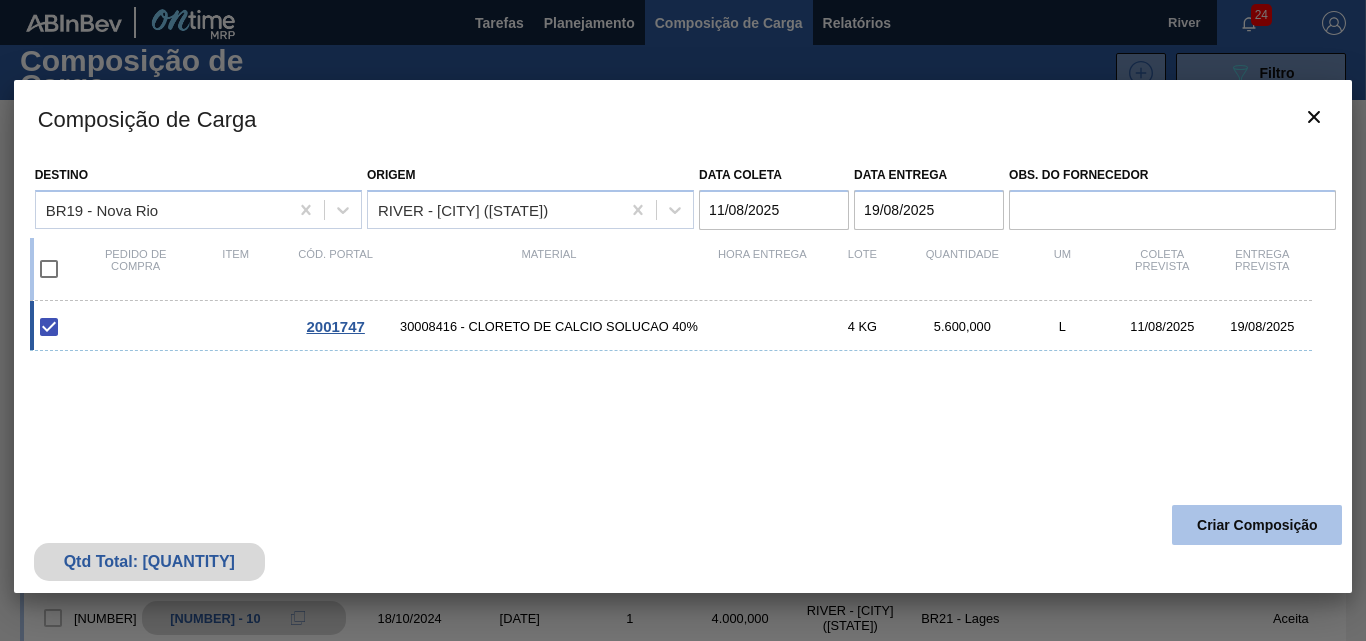 click on "Criar Composição" at bounding box center (1257, 525) 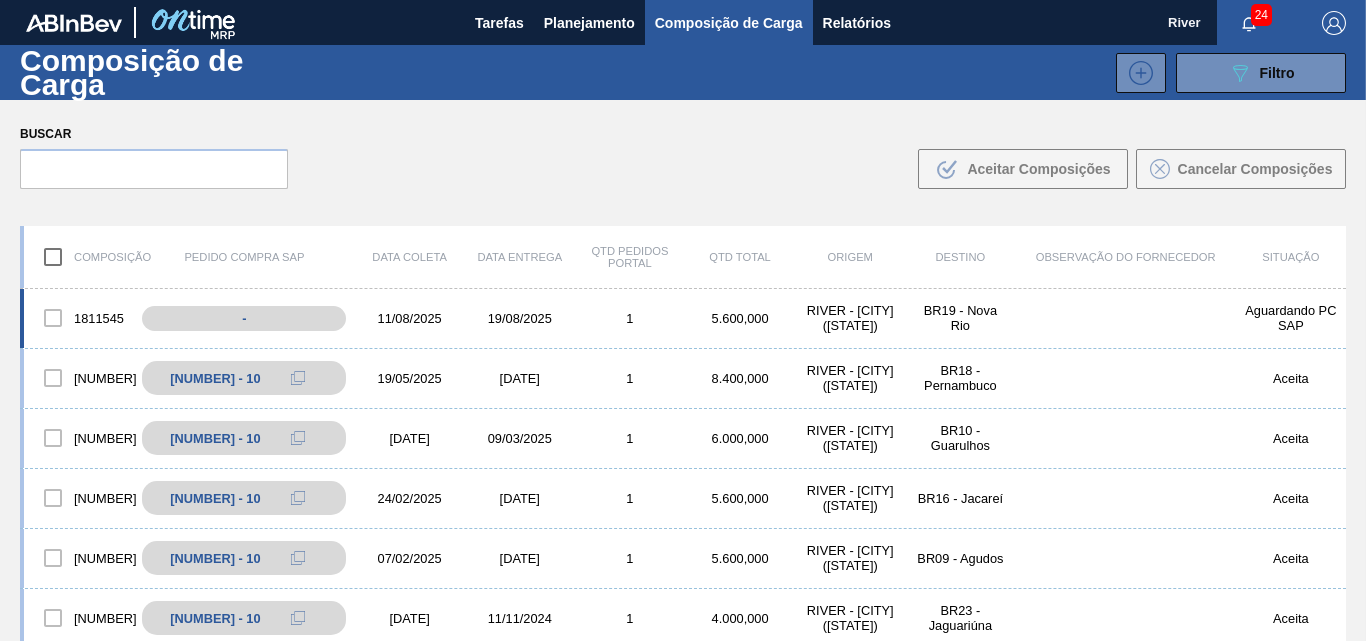 click on "[NUMBER] - [DATE] [DATE] 1 [QUANTITY] RIVER - [CITY] ([STATE]) BR[NUMBER] - Nova Rio Aguardando PC SAP" at bounding box center [683, 319] 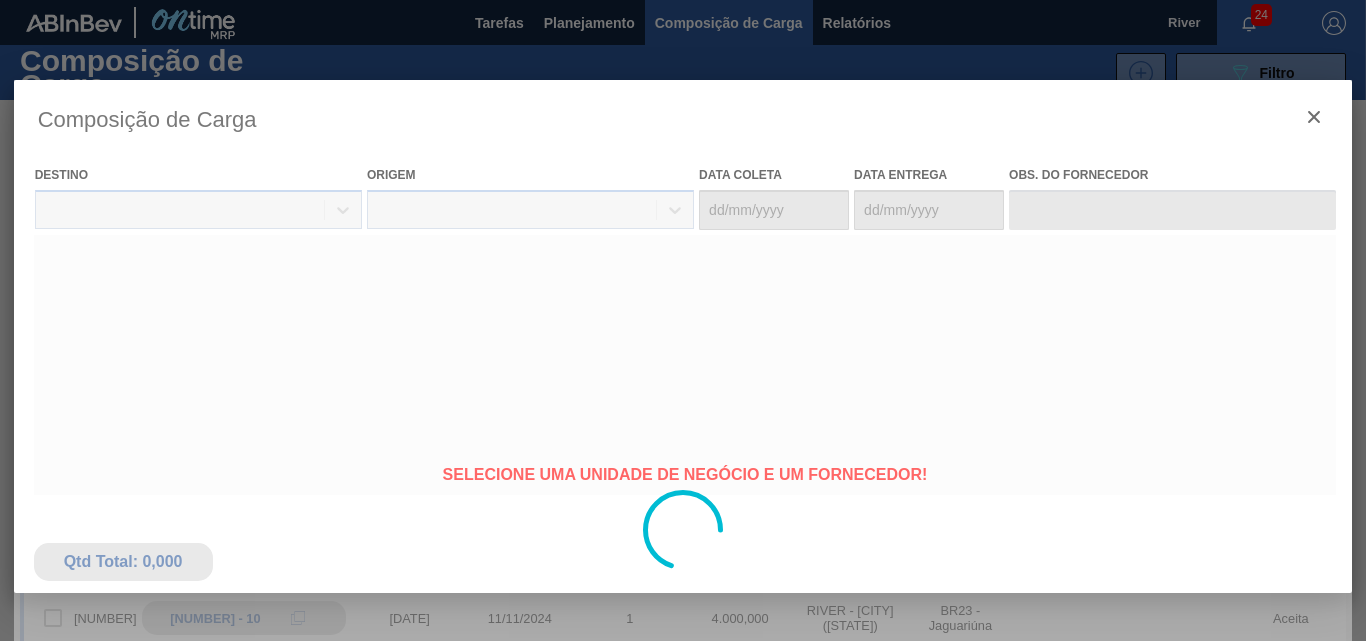 type on "11/08/2025" 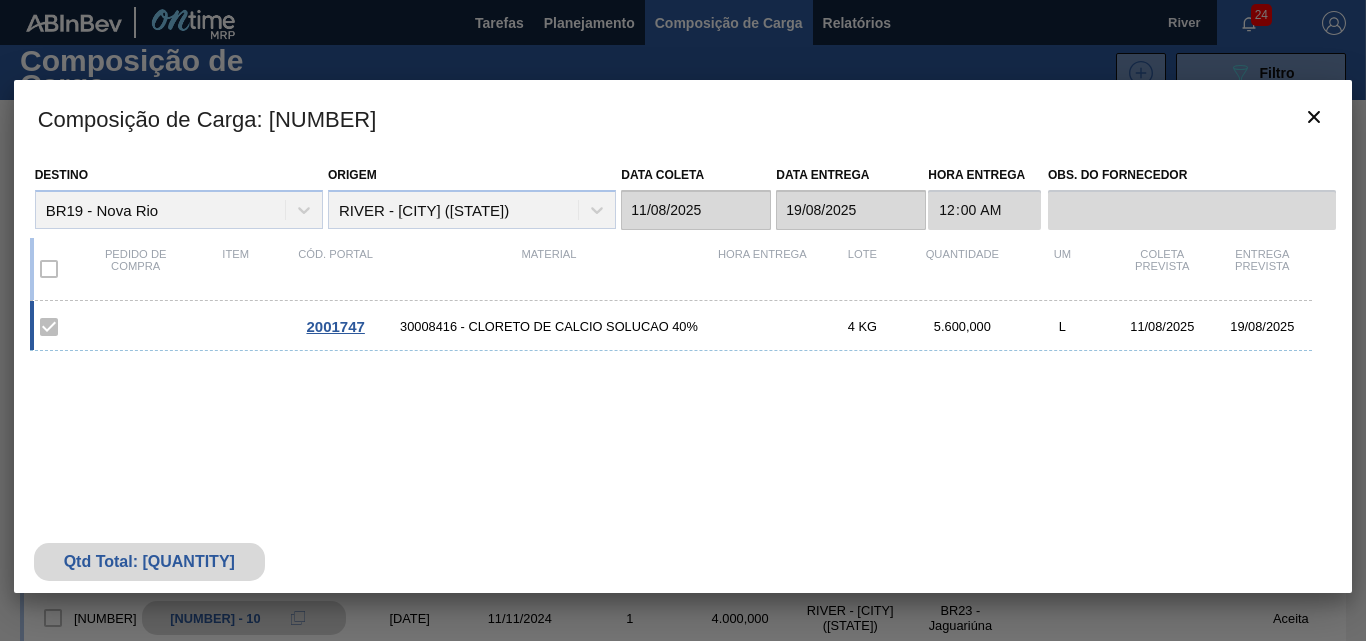 click on "2001747" at bounding box center [335, 326] 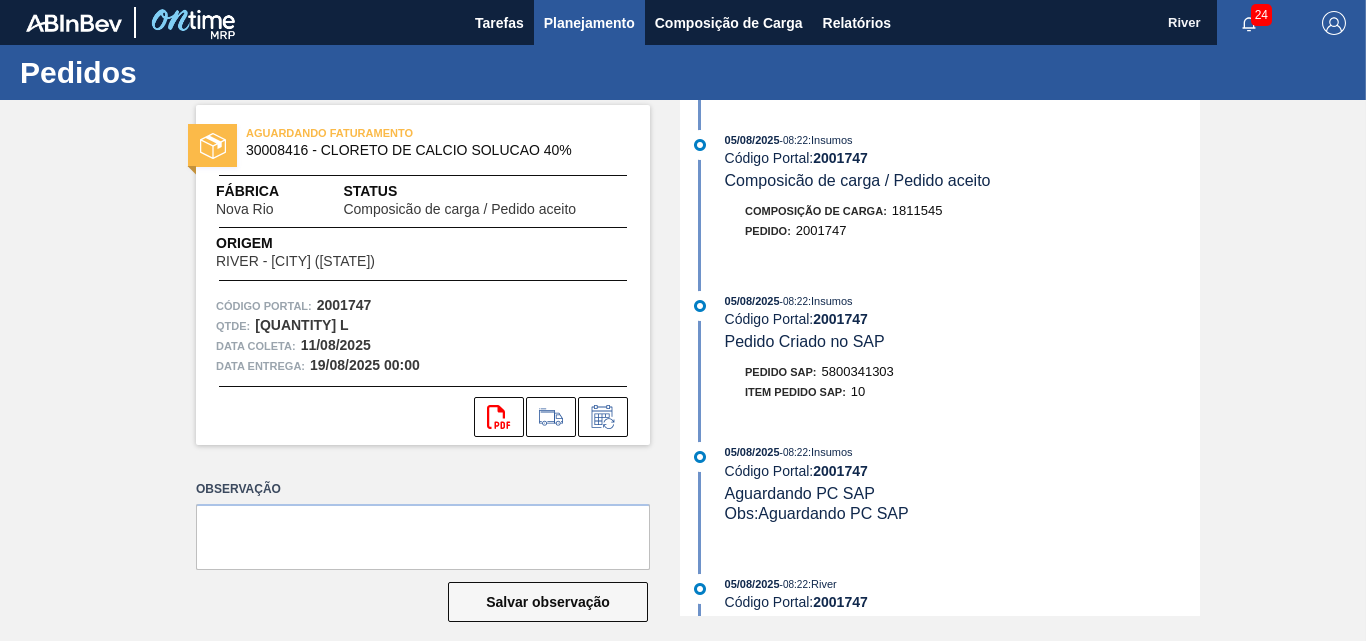click on "Planejamento" at bounding box center [589, 23] 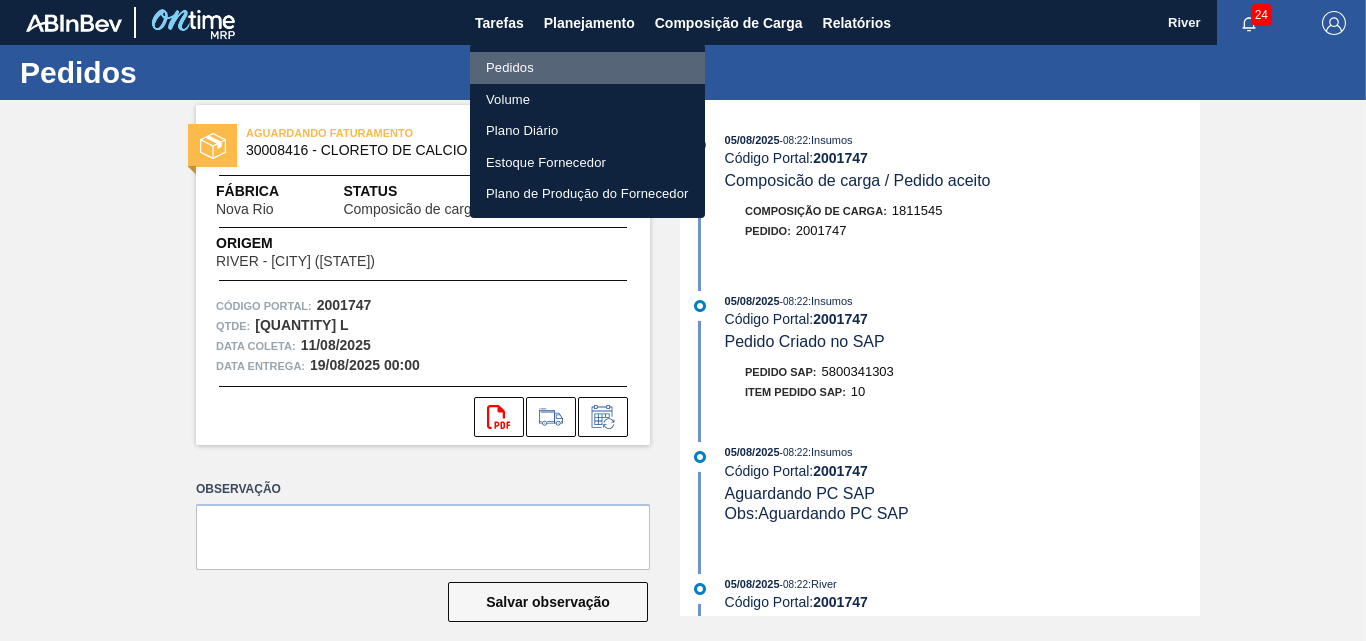 click on "Pedidos" at bounding box center [587, 68] 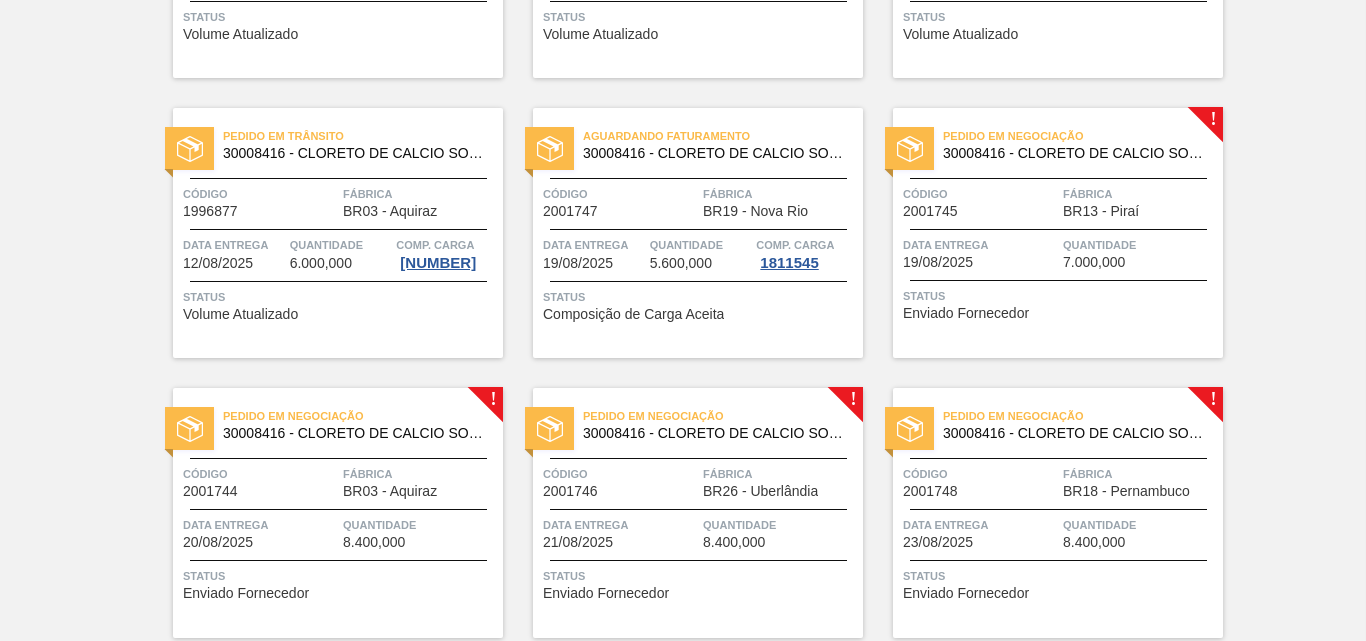 scroll, scrollTop: 601, scrollLeft: 0, axis: vertical 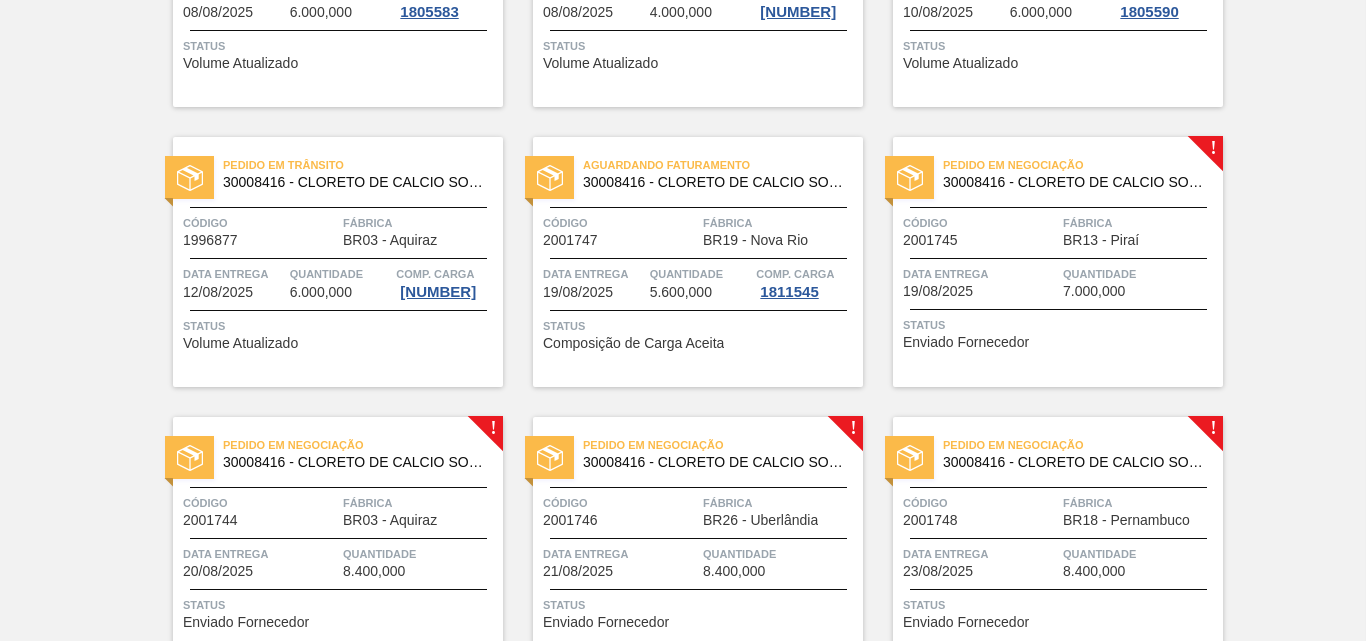 click at bounding box center (910, 178) 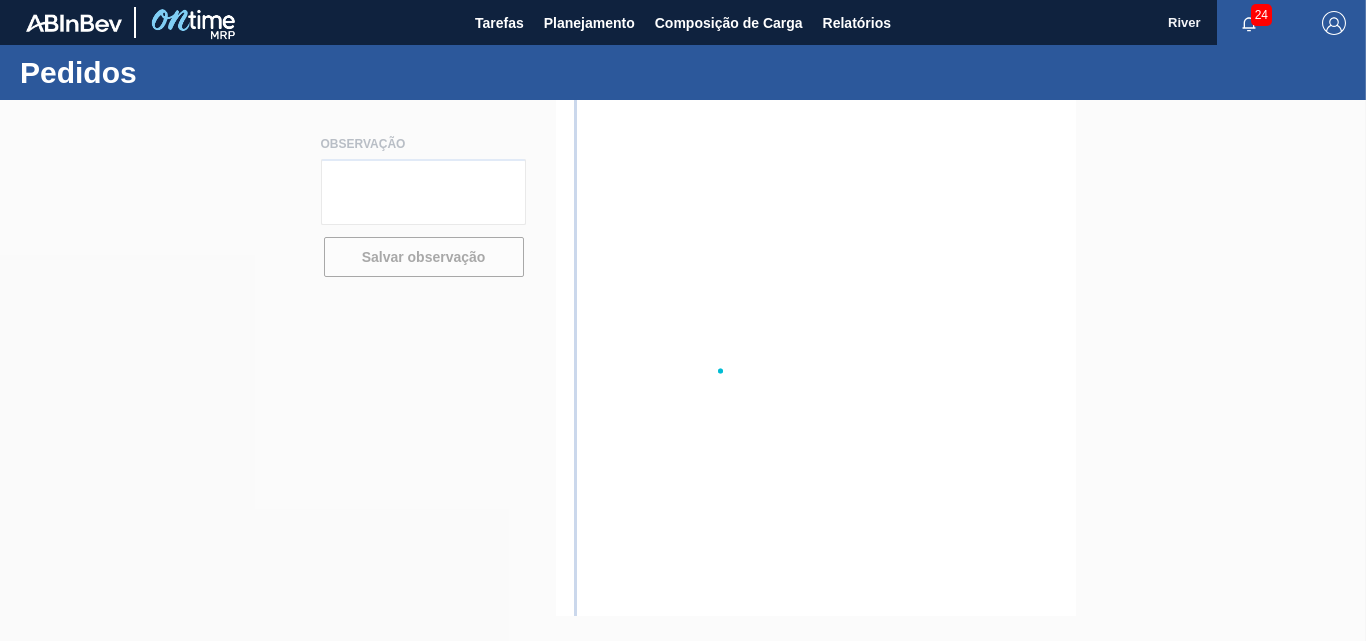 scroll, scrollTop: 0, scrollLeft: 0, axis: both 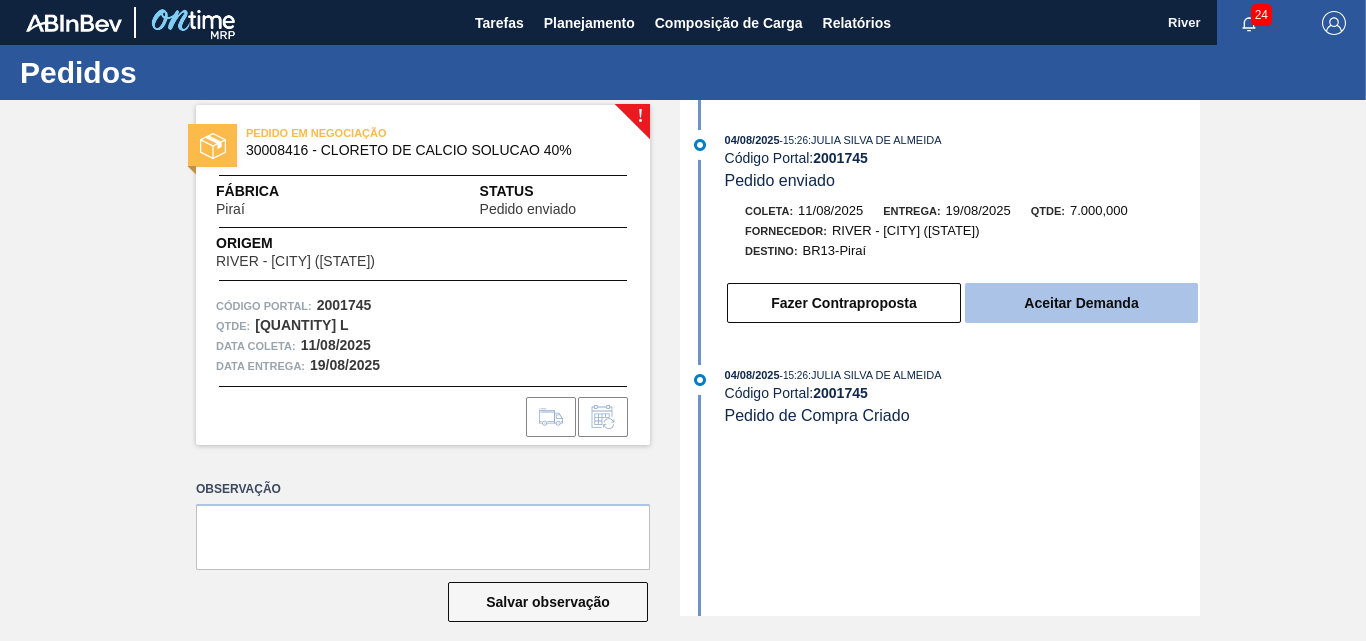 click on "Aceitar Demanda" at bounding box center (1081, 303) 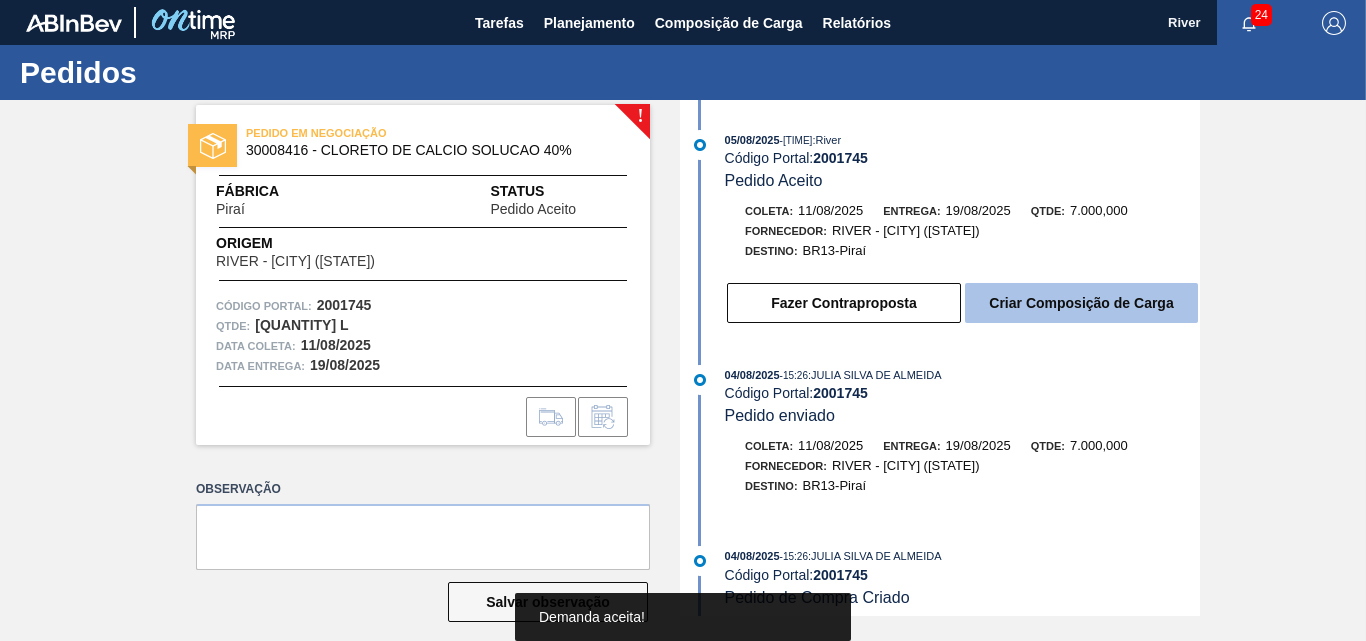 click on "Criar Composição de Carga" at bounding box center (1081, 303) 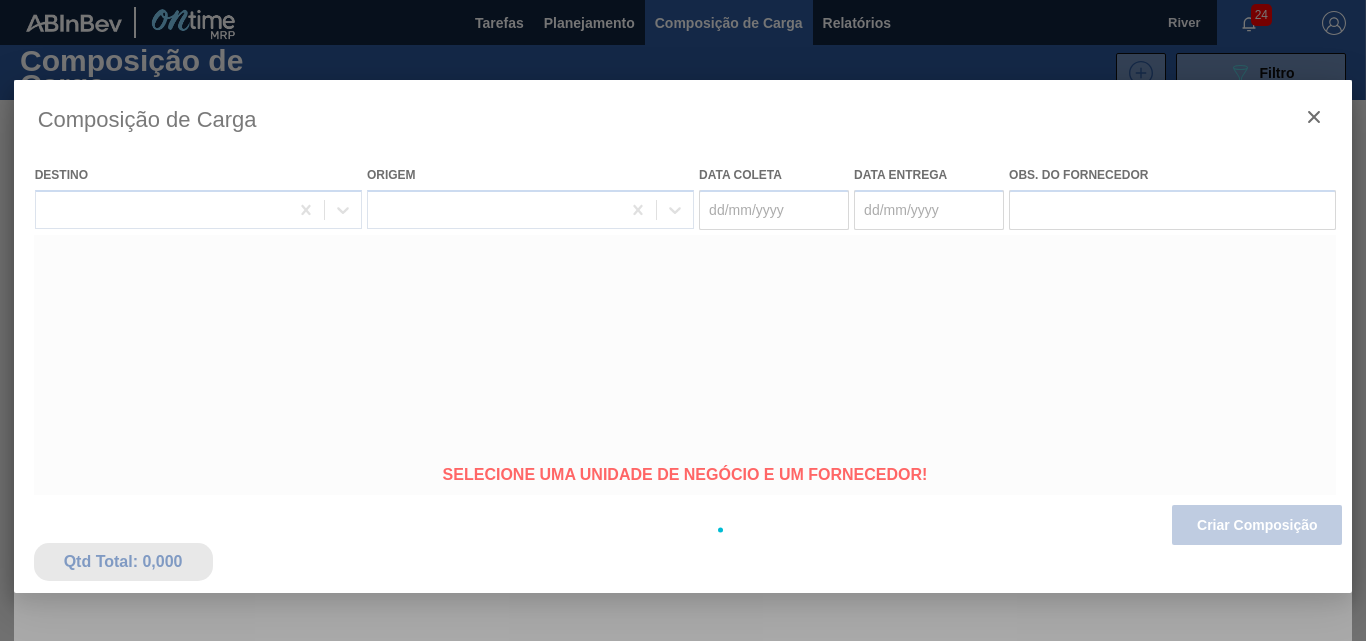 type on "11/08/2025" 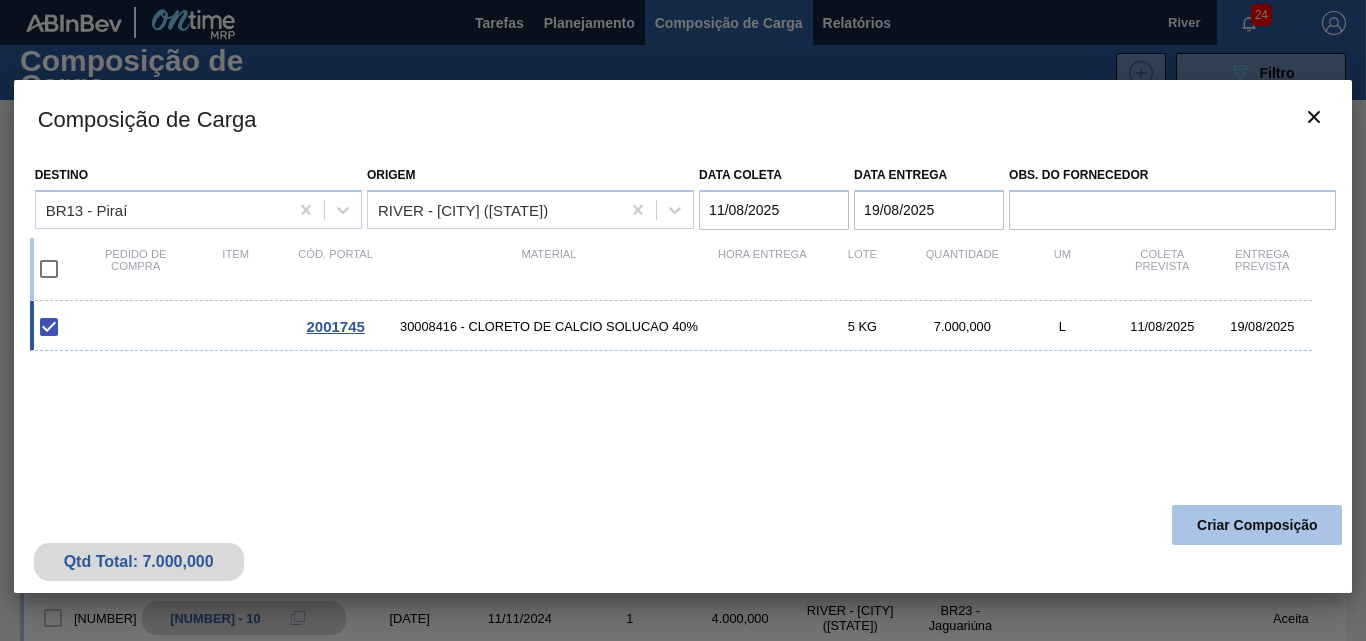 click on "Criar Composição" at bounding box center [1257, 525] 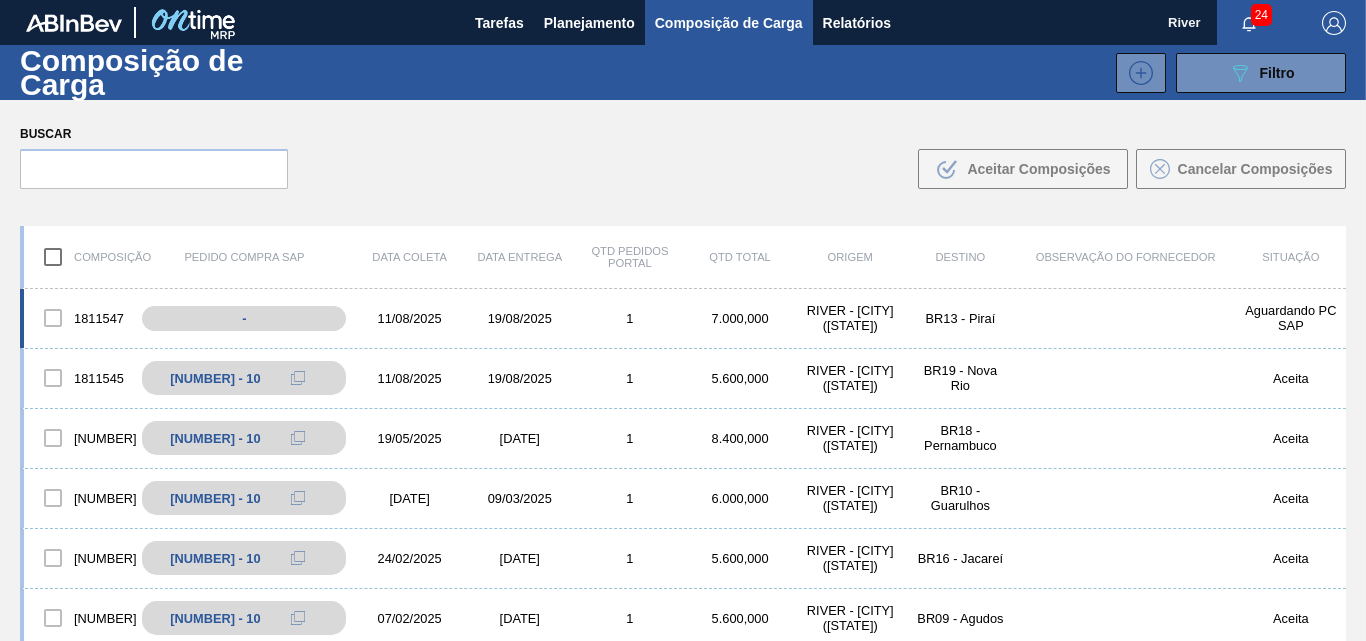 click on "[NUMBER] - [DATE] [DATE] 1 [QUANTITY] RIVER - [CITY] ([STATE]) BR[NUMBER] - Piraí Aguardando PC SAP" at bounding box center [683, 319] 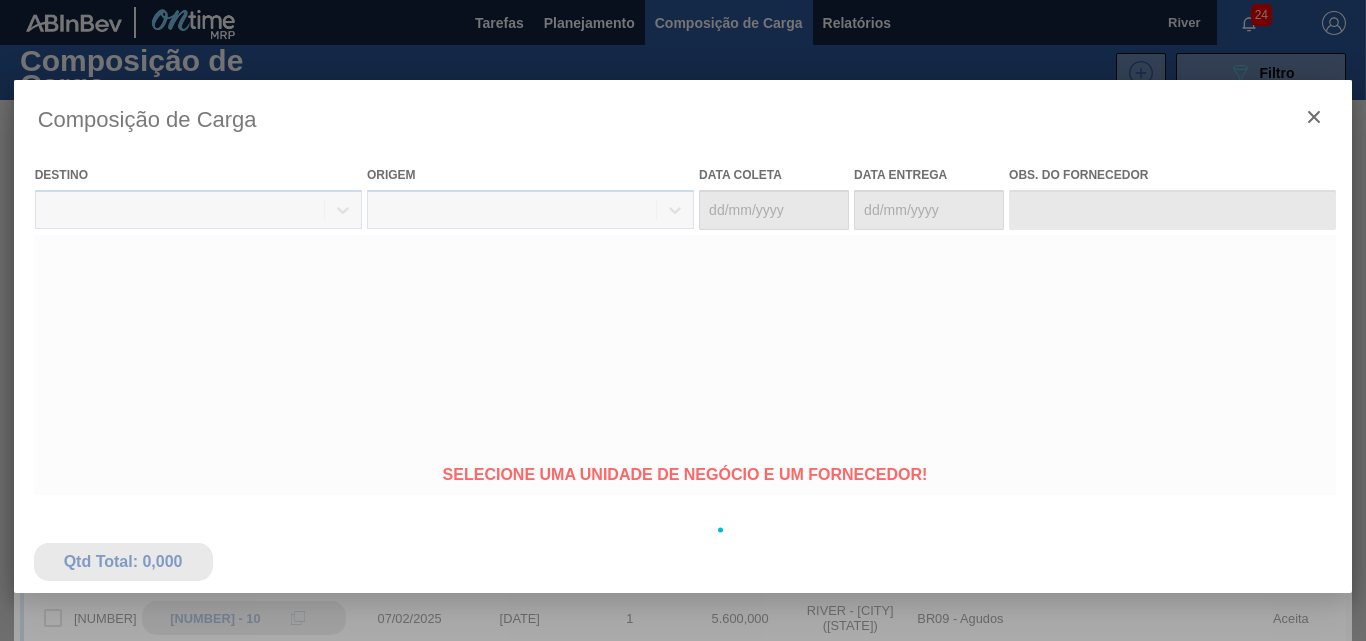 type on "11/08/2025" 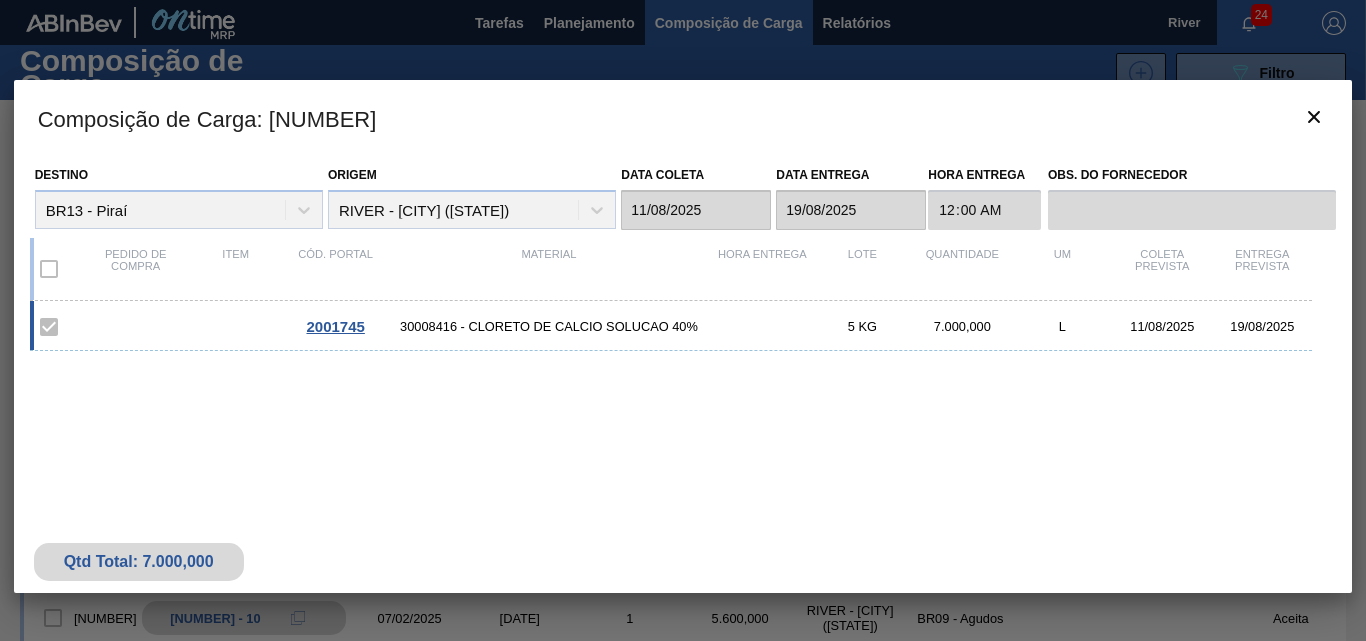 click on "2001745" at bounding box center (335, 326) 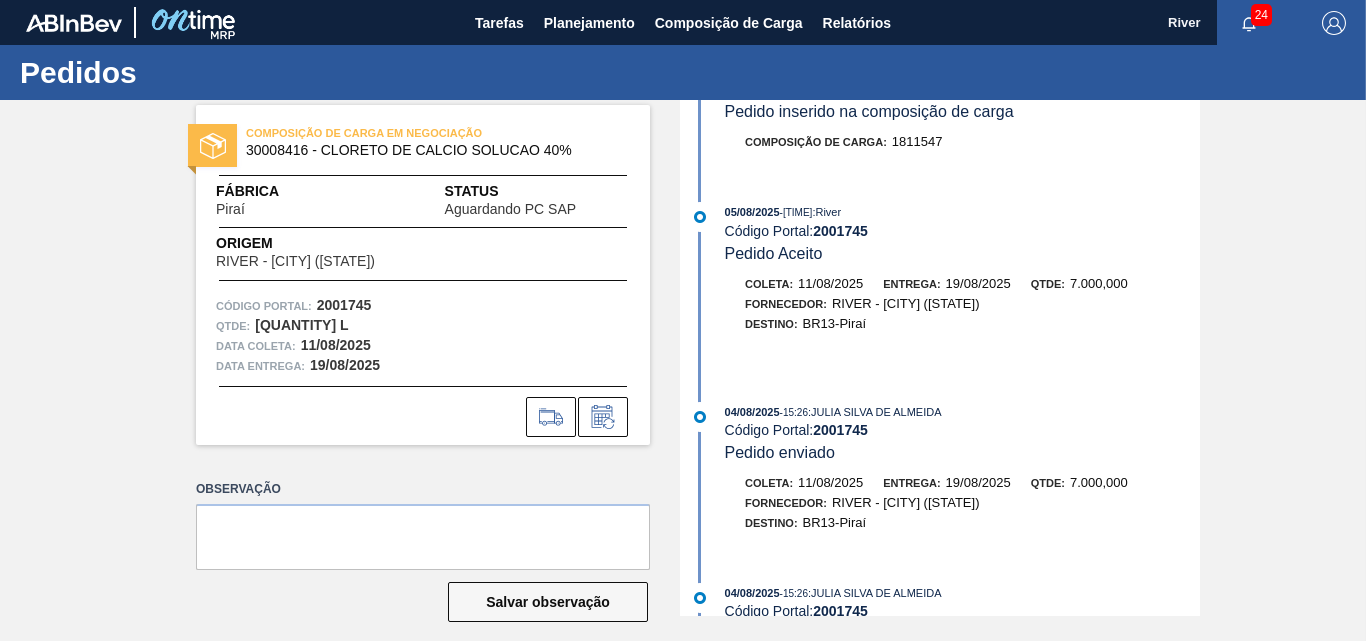 scroll, scrollTop: 0, scrollLeft: 0, axis: both 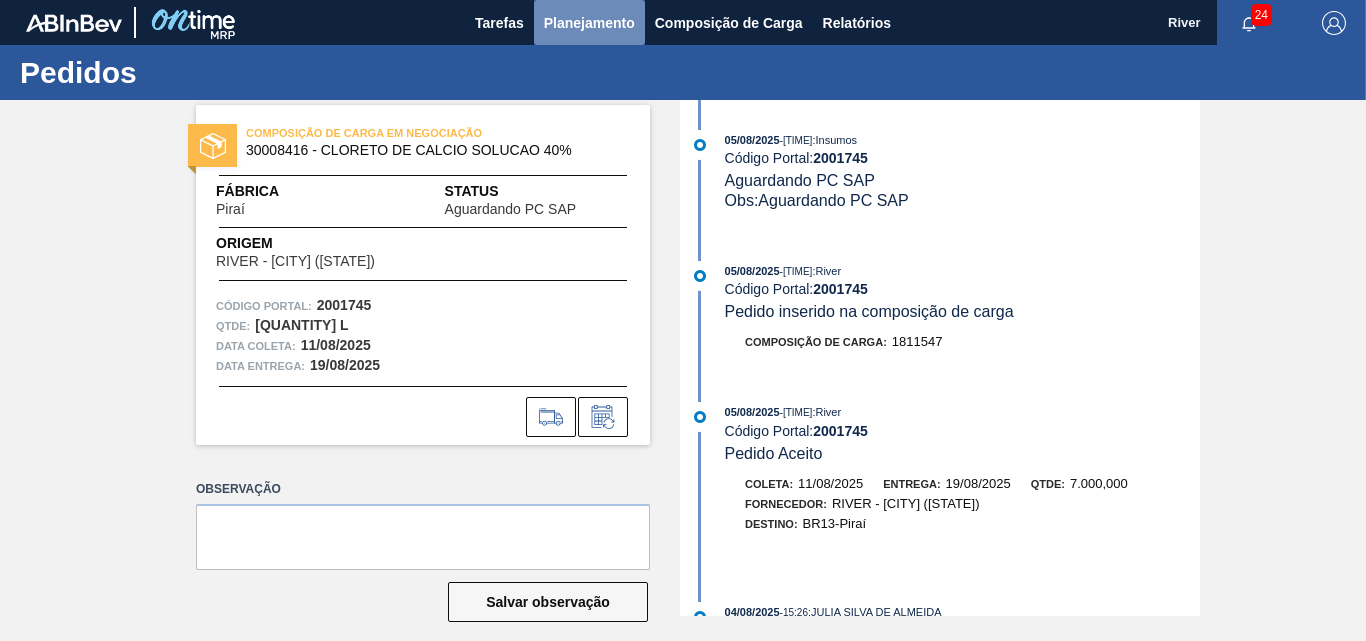 click on "Planejamento" at bounding box center [589, 23] 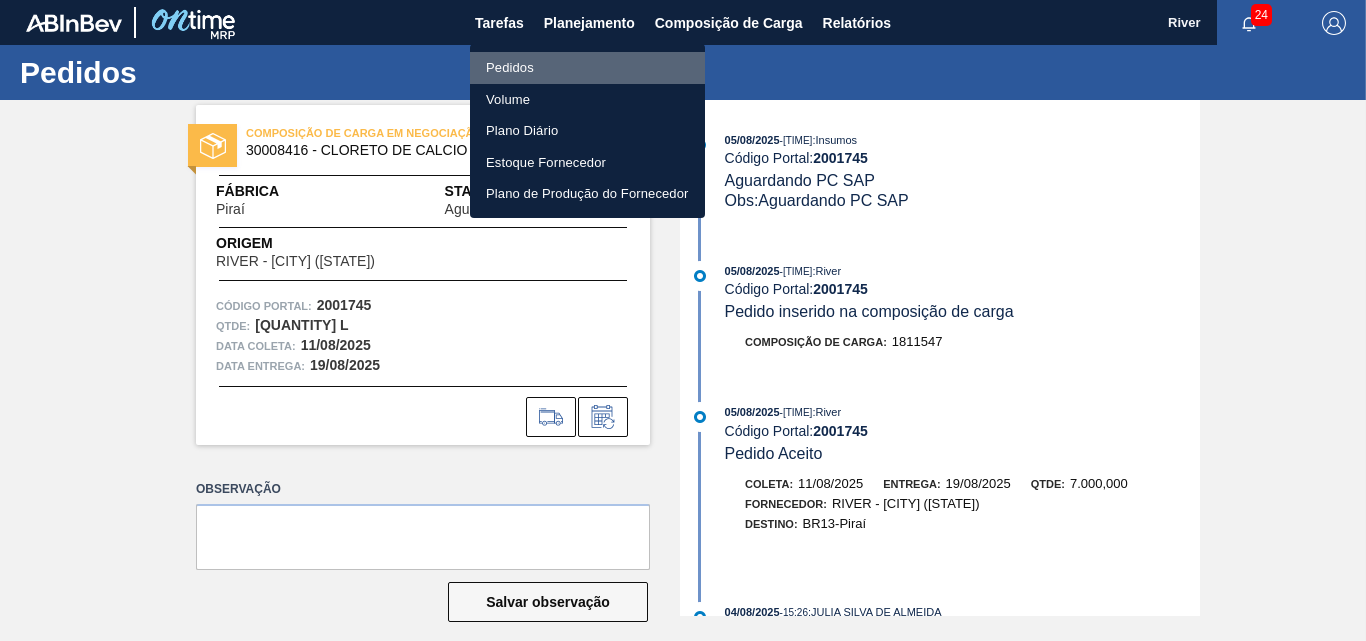 click on "Pedidos" at bounding box center (587, 68) 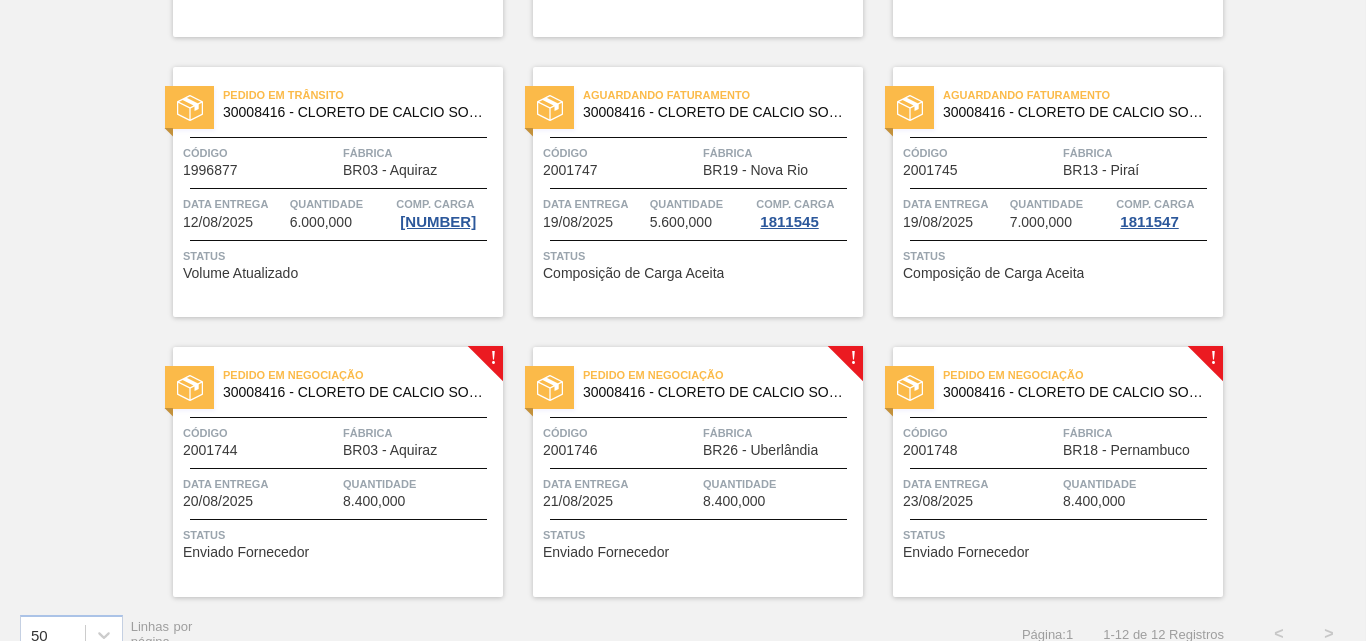 scroll, scrollTop: 700, scrollLeft: 0, axis: vertical 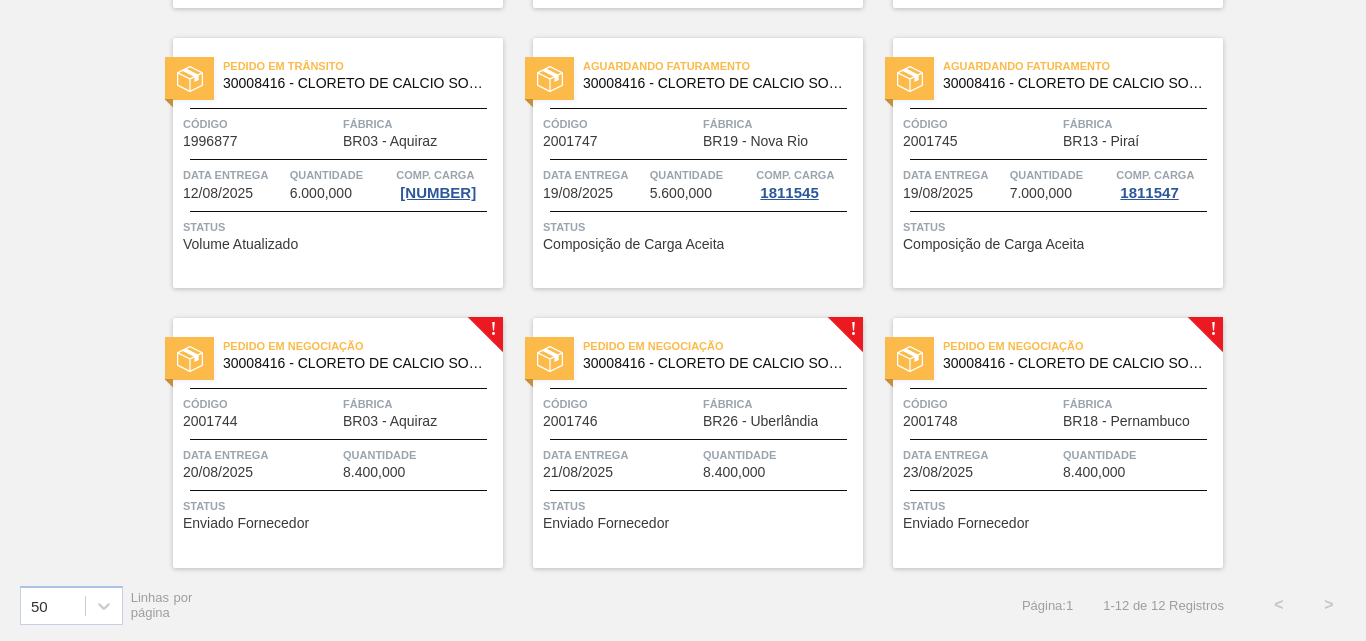 click at bounding box center (190, 359) 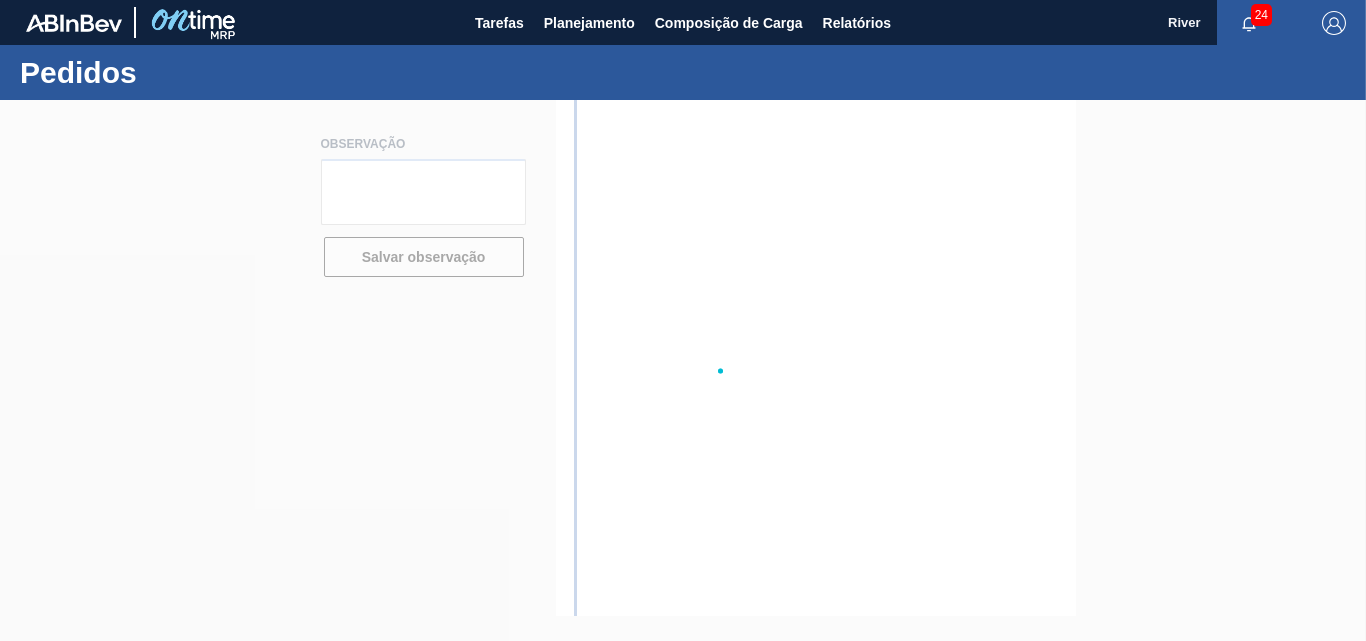 scroll, scrollTop: 0, scrollLeft: 0, axis: both 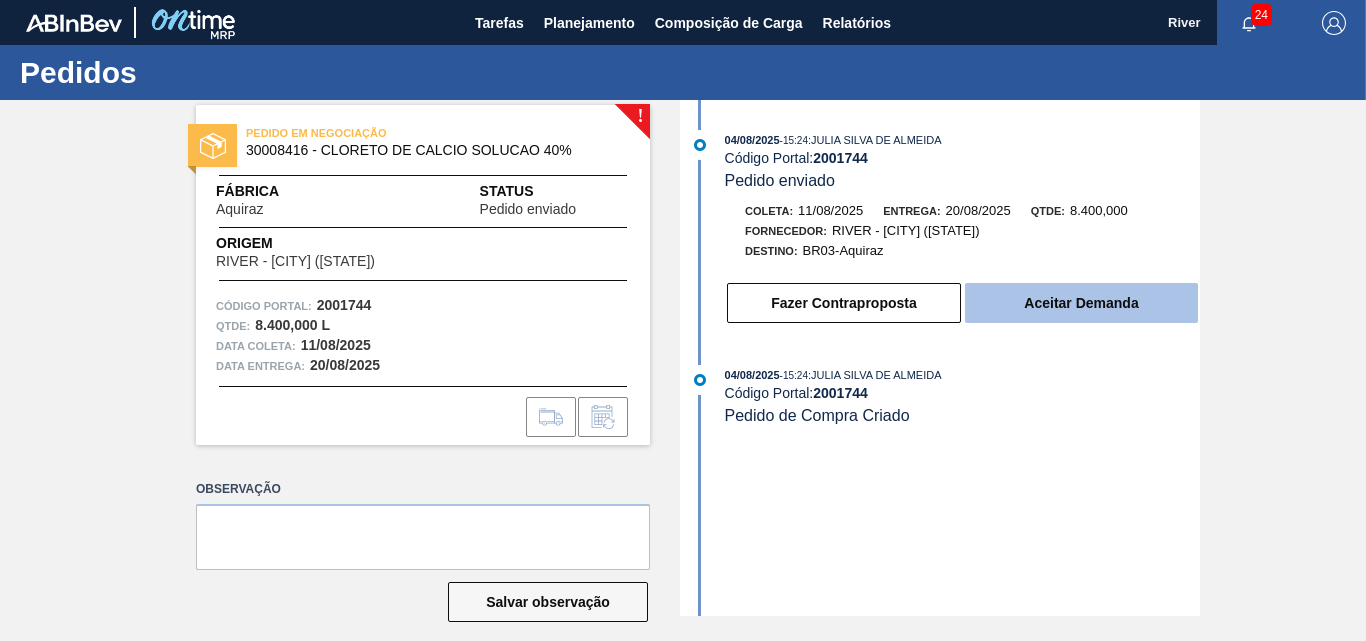 click on "Aceitar Demanda" at bounding box center [1081, 303] 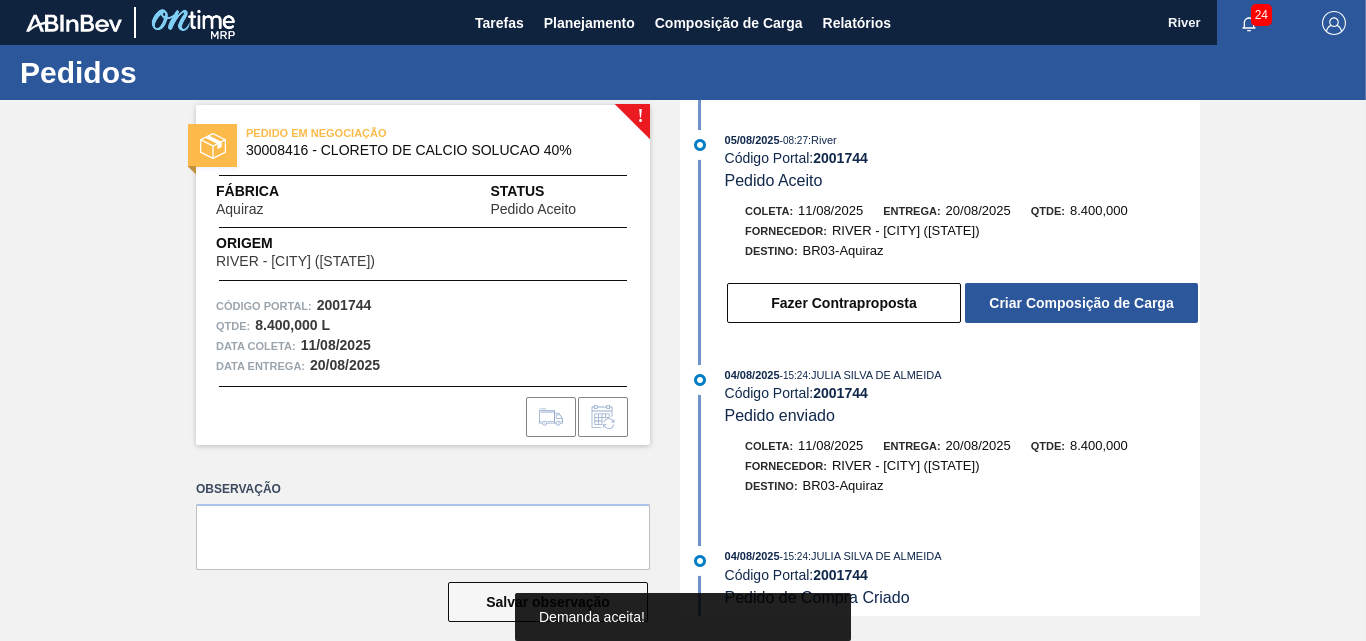 click on "Criar Composição de Carga" at bounding box center (1081, 303) 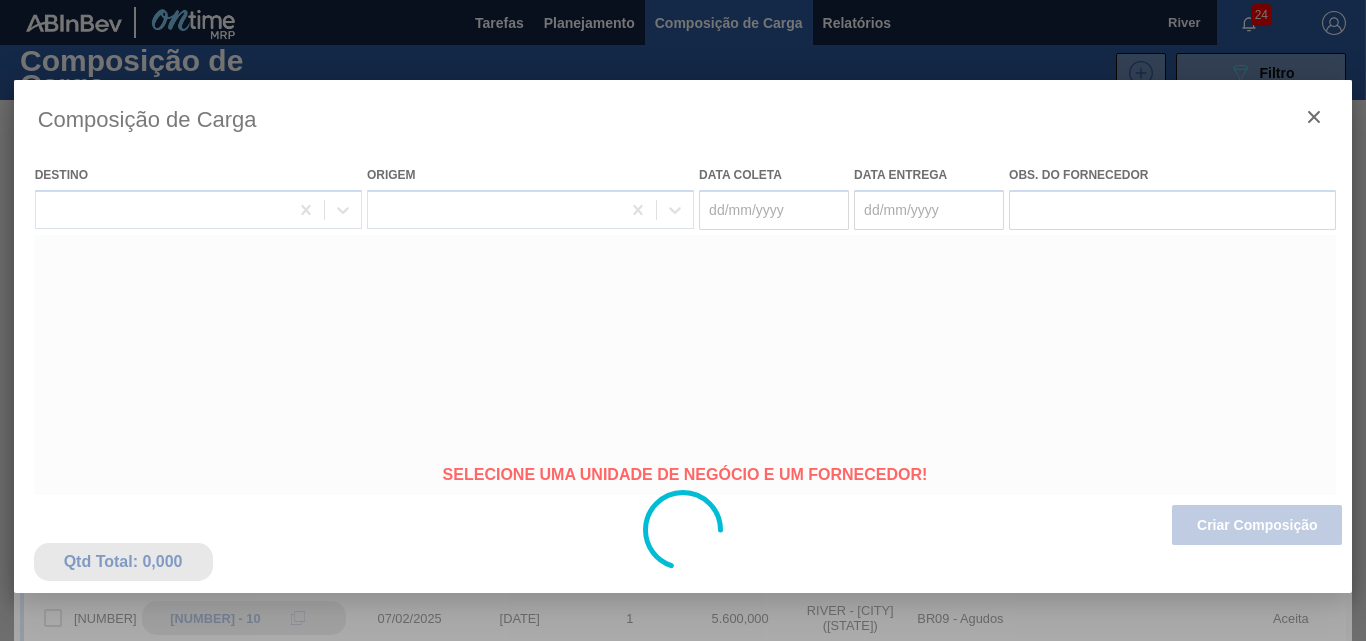 type on "11/08/2025" 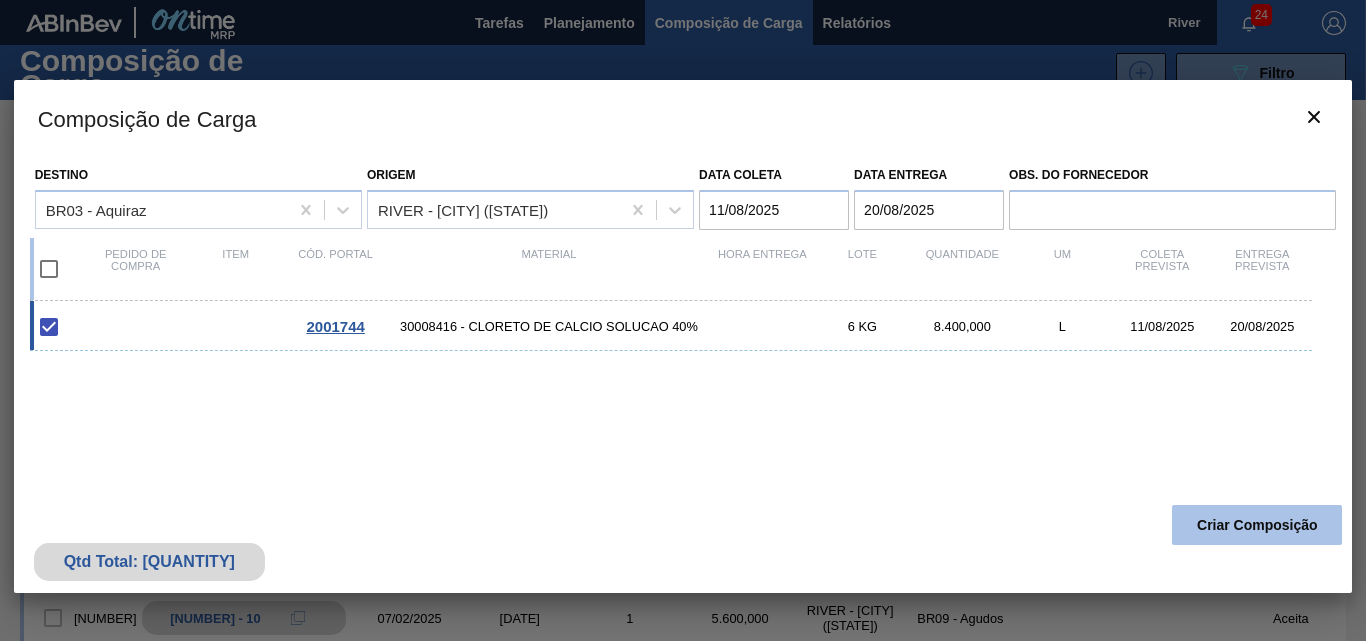 click on "Criar Composição" at bounding box center (1257, 525) 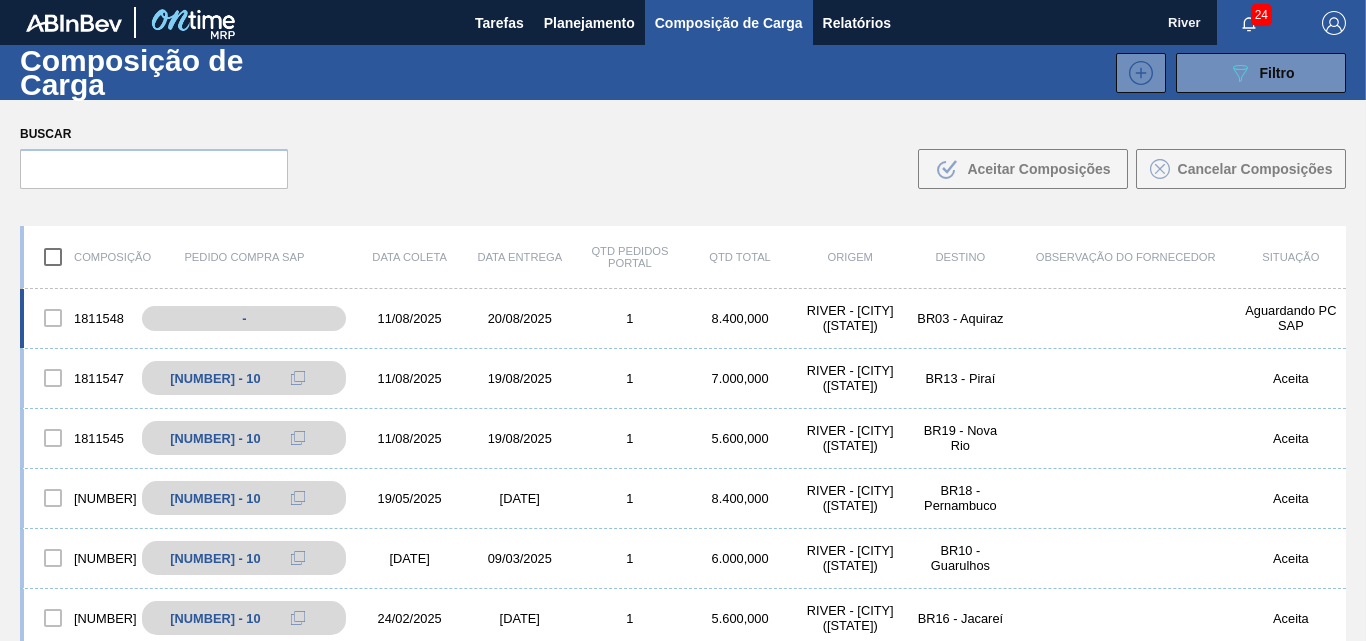 click on "11/08/2025" at bounding box center [410, 318] 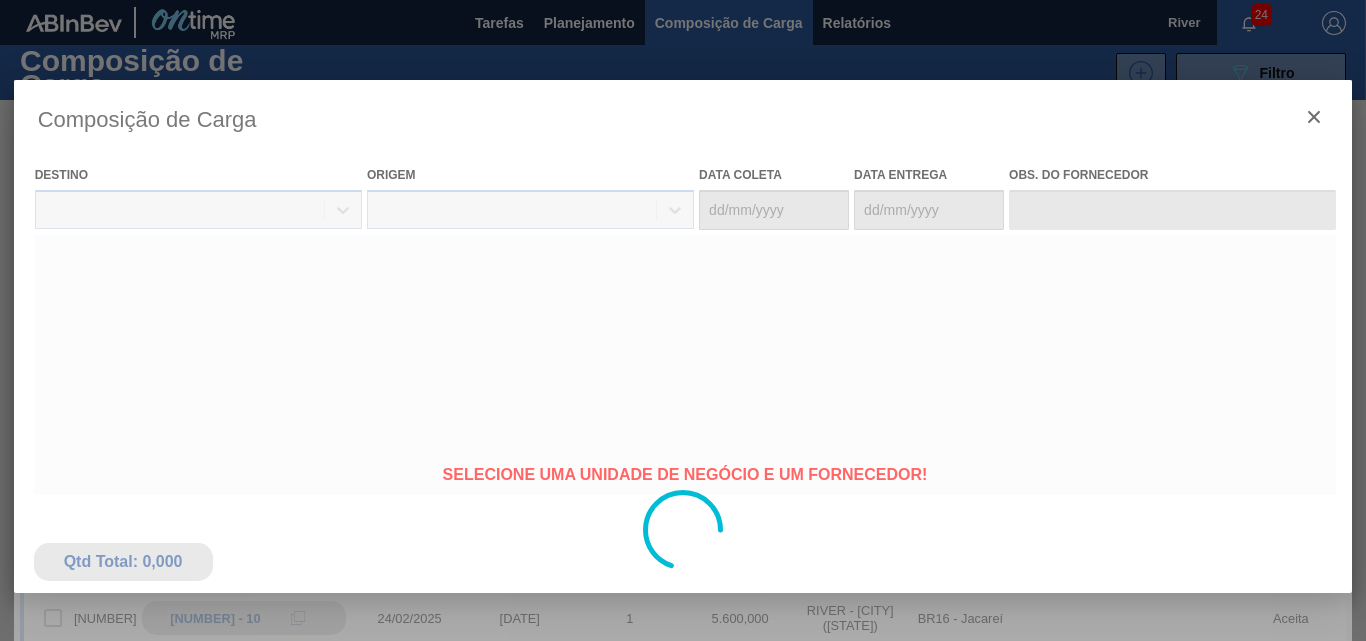 type on "11/08/2025" 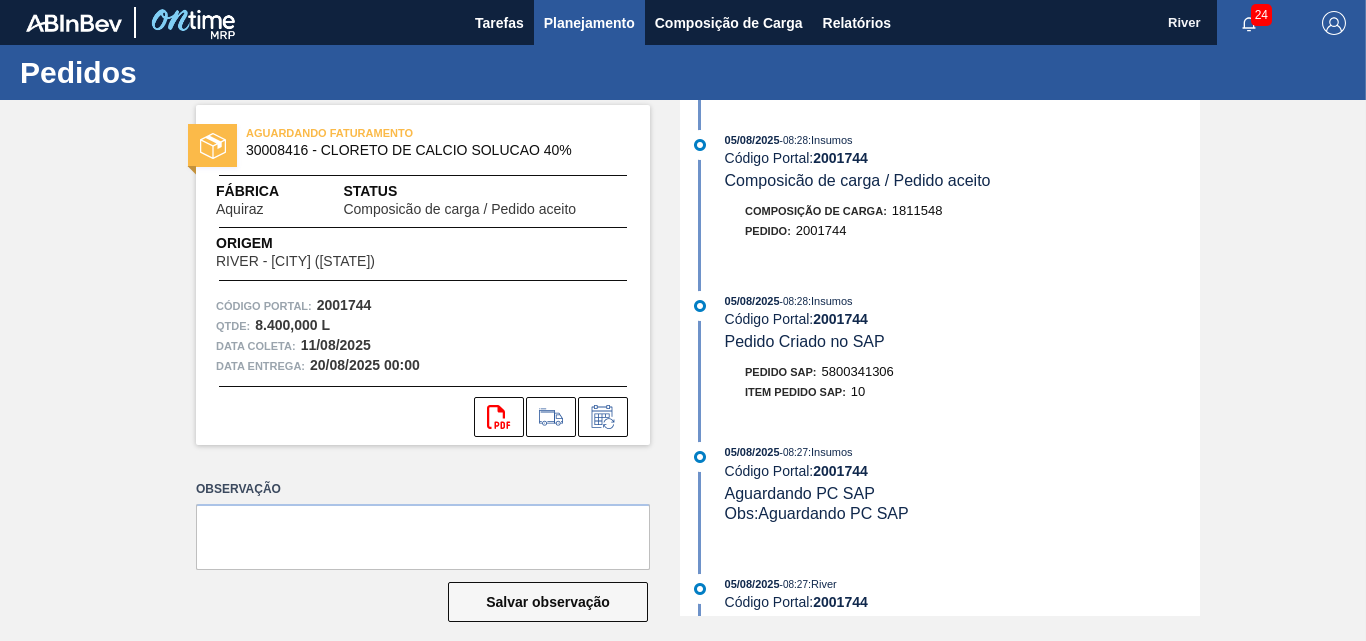 click on "Planejamento" at bounding box center (589, 23) 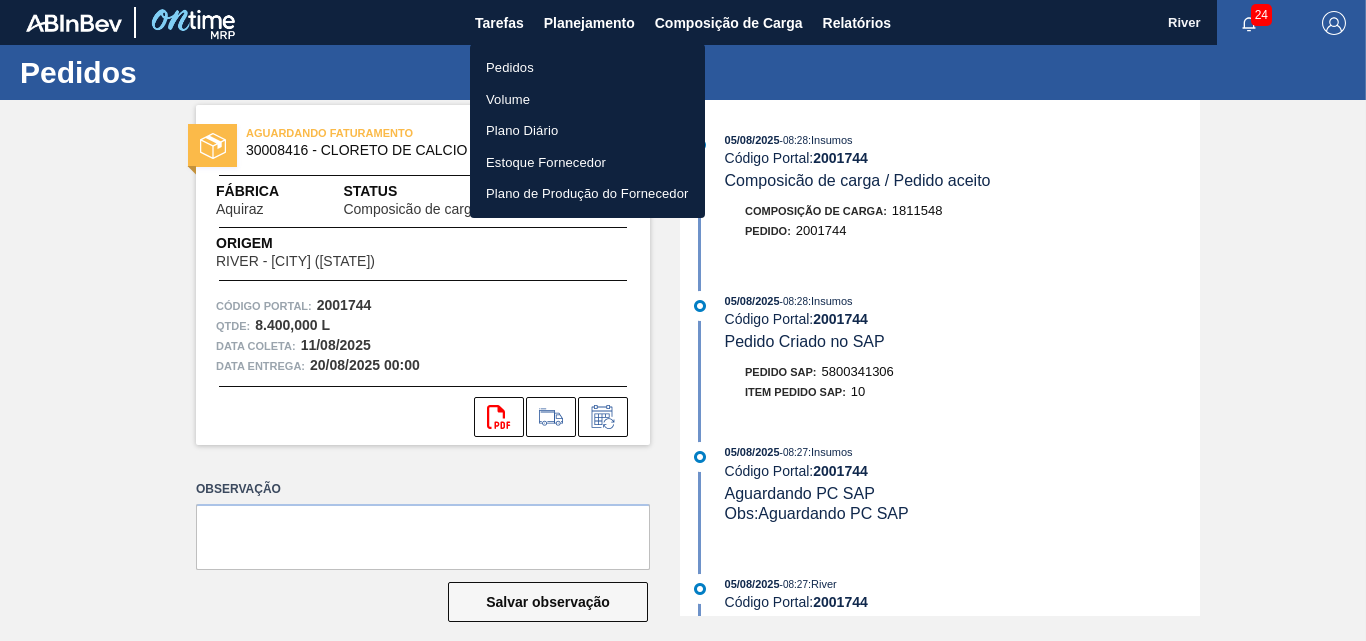 click on "Pedidos" at bounding box center (587, 68) 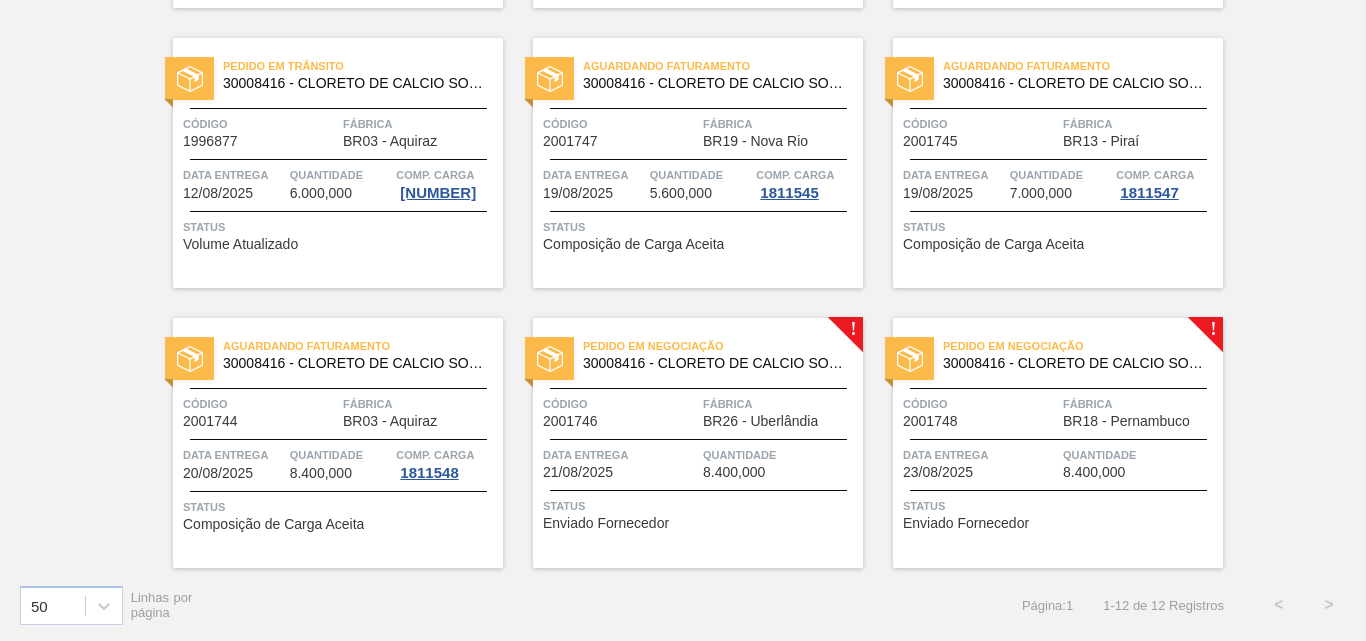 scroll, scrollTop: 701, scrollLeft: 0, axis: vertical 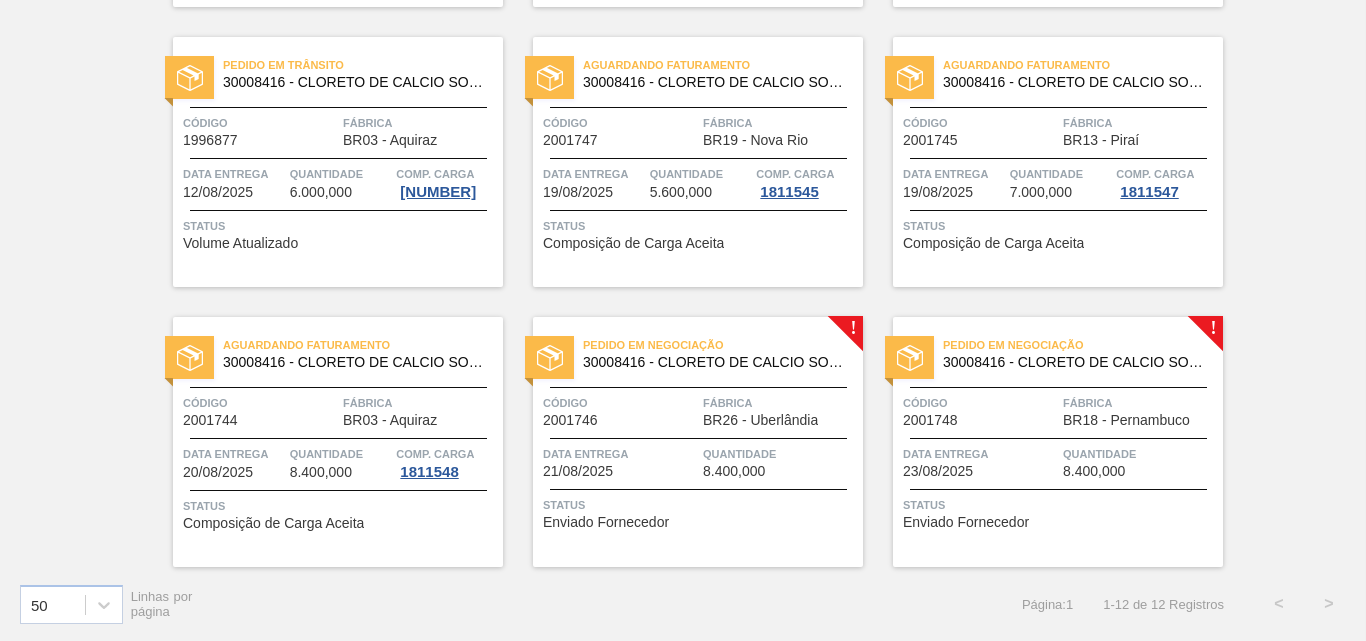 click at bounding box center [550, 358] 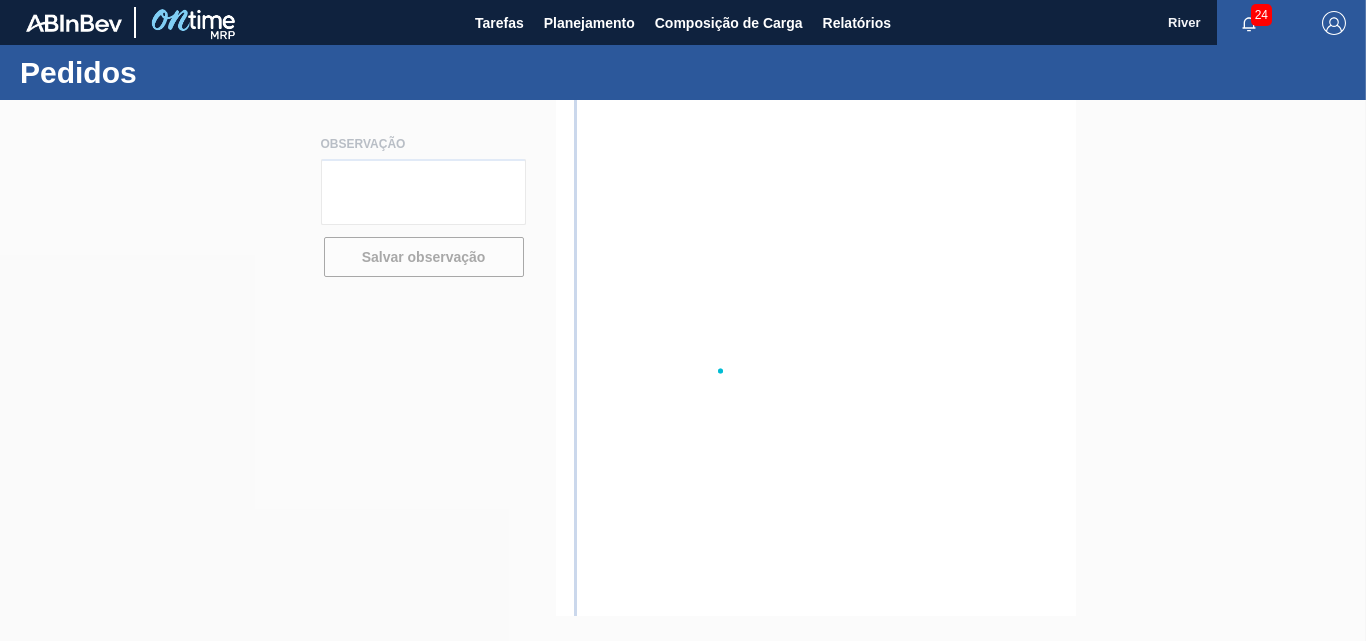 scroll, scrollTop: 0, scrollLeft: 0, axis: both 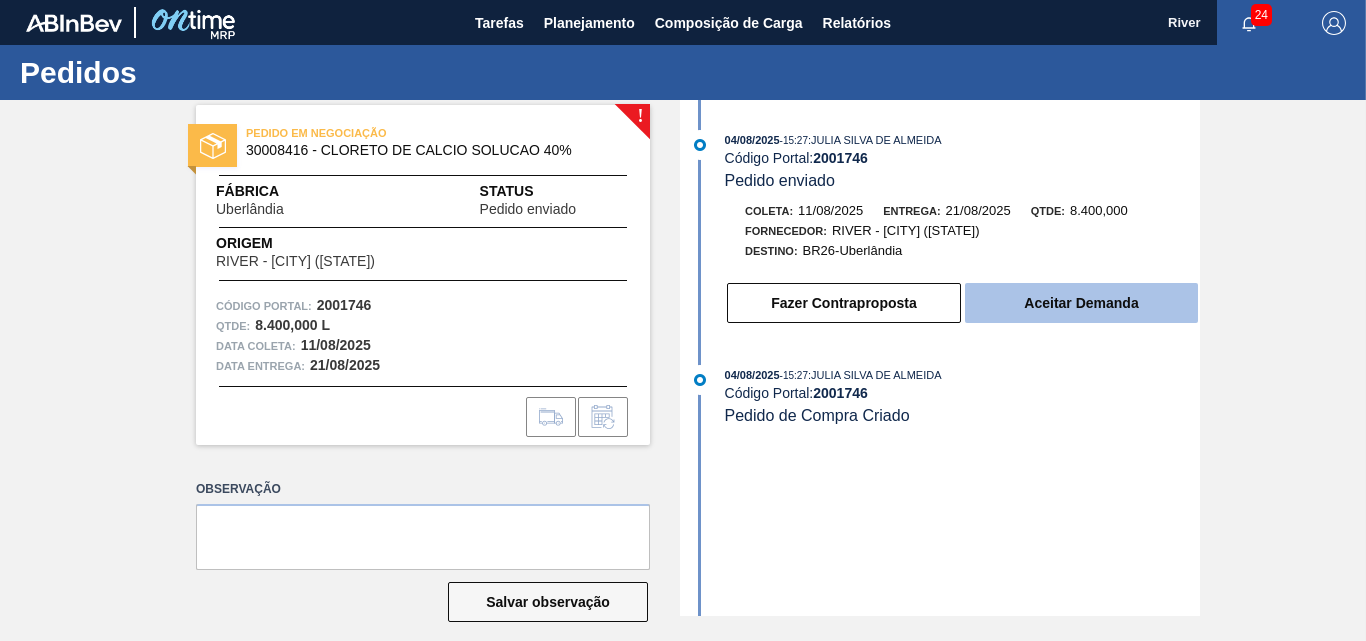 click on "Aceitar Demanda" at bounding box center (1081, 303) 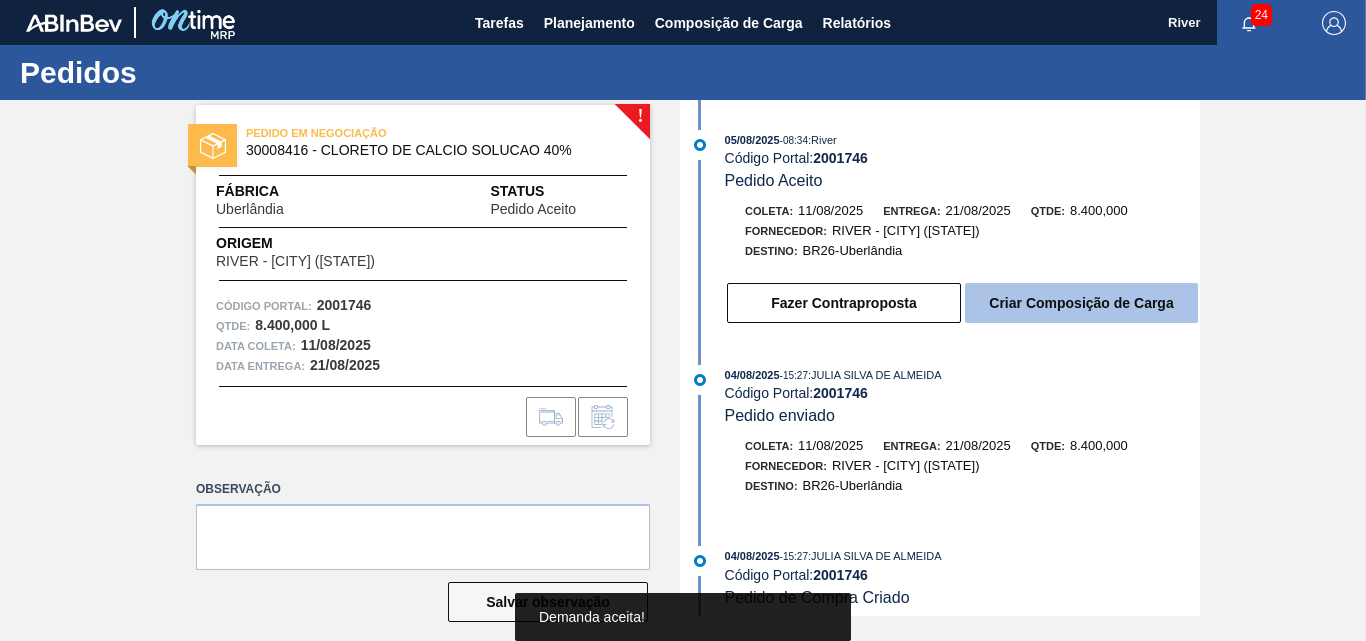 click on "Criar Composição de Carga" at bounding box center (1081, 303) 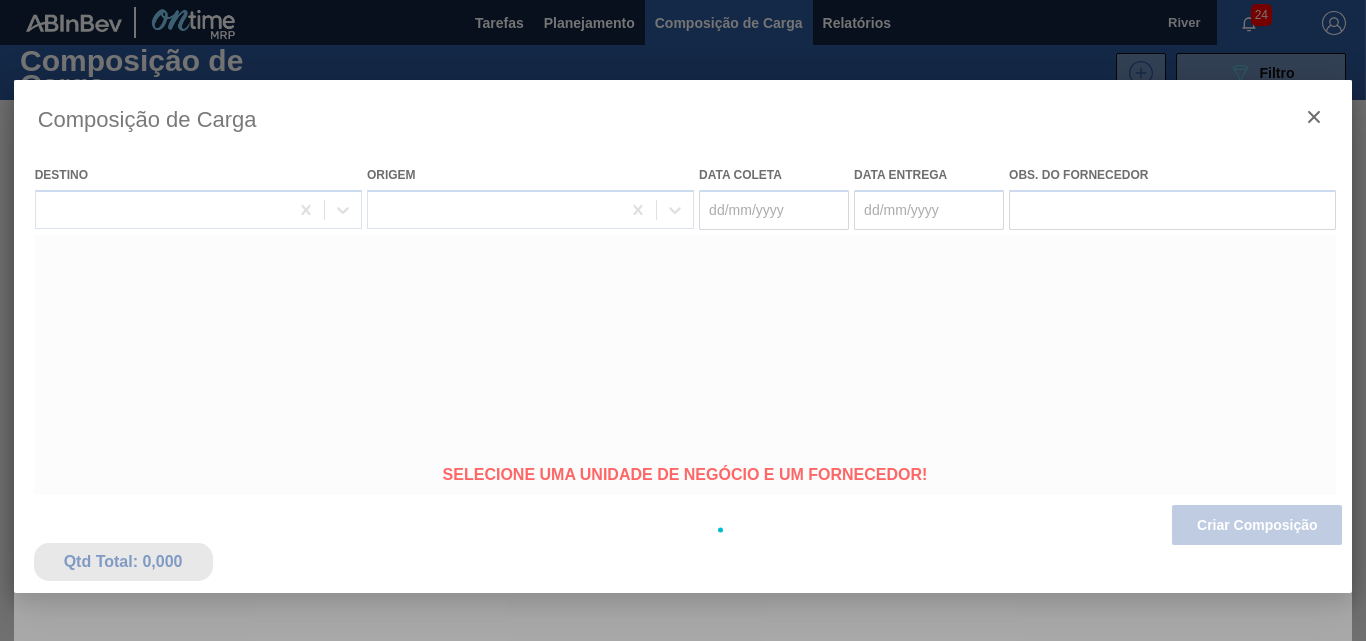 type on "11/08/2025" 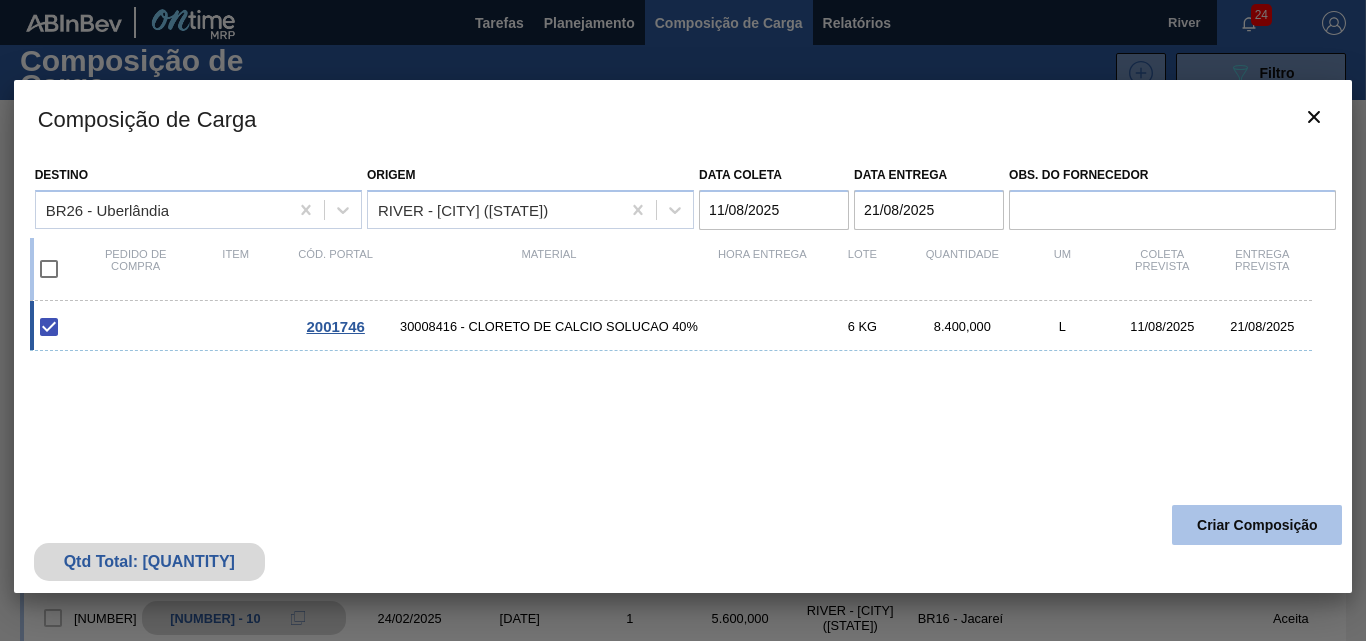 click on "Criar Composição" at bounding box center [1257, 525] 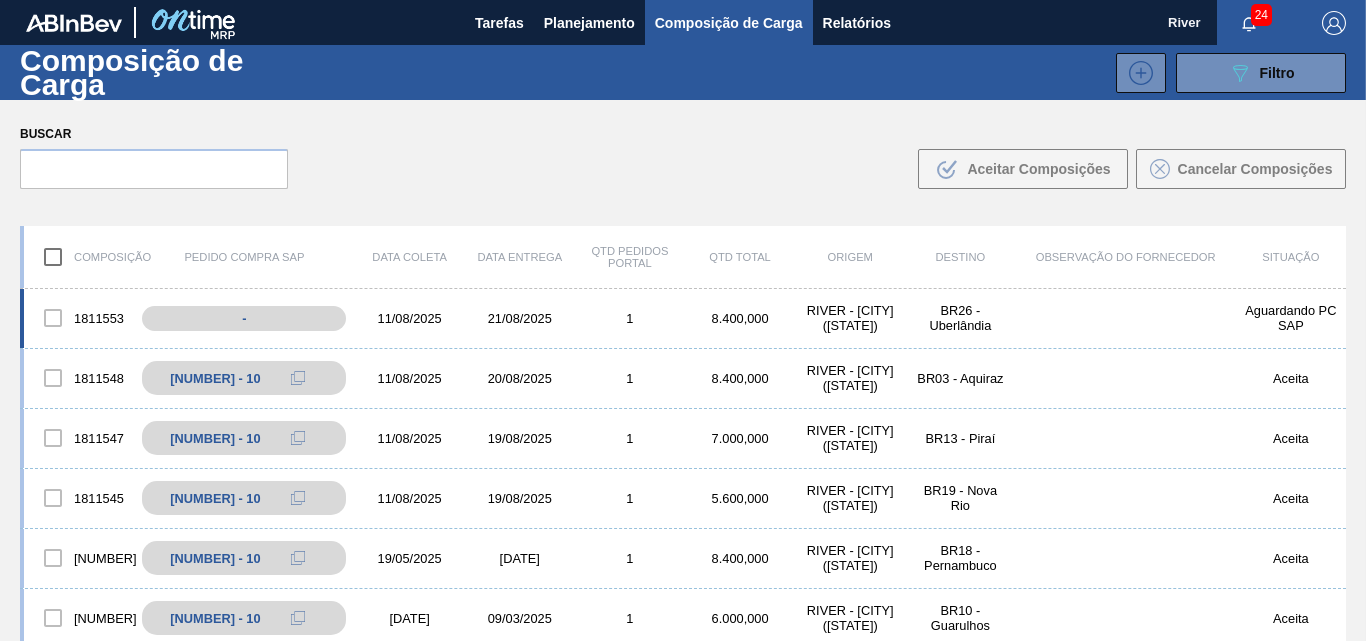 click on "11/08/2025" at bounding box center (410, 318) 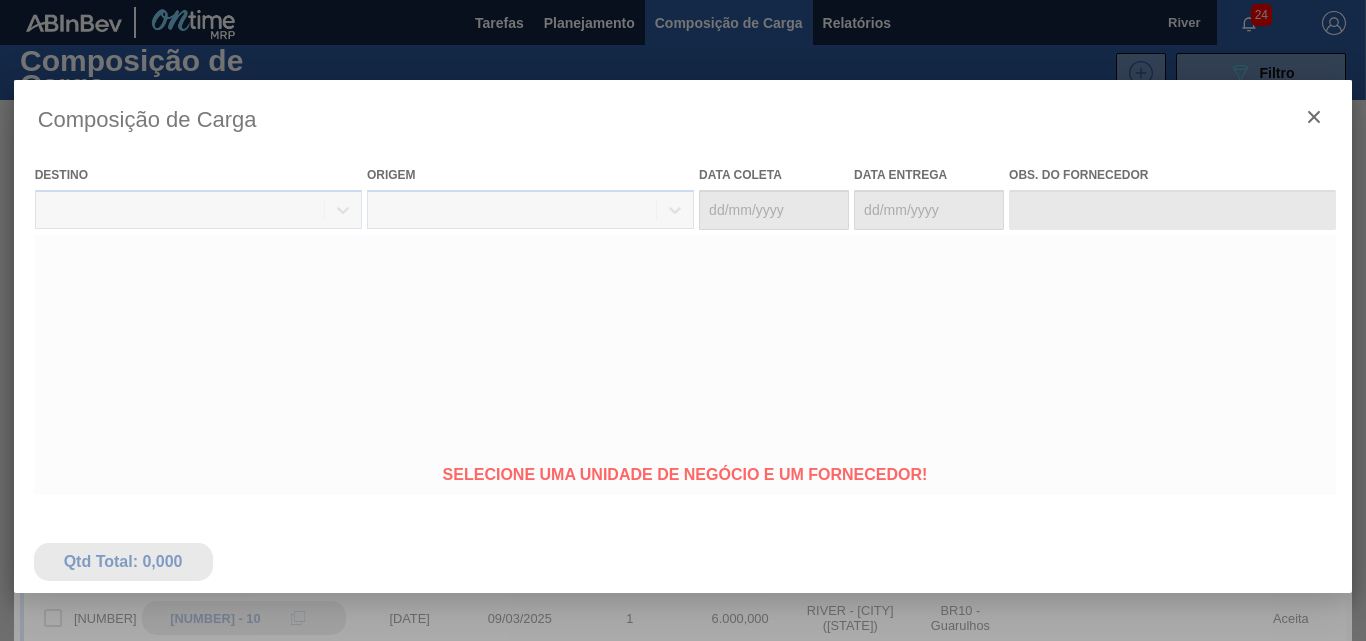 type on "11/08/2025" 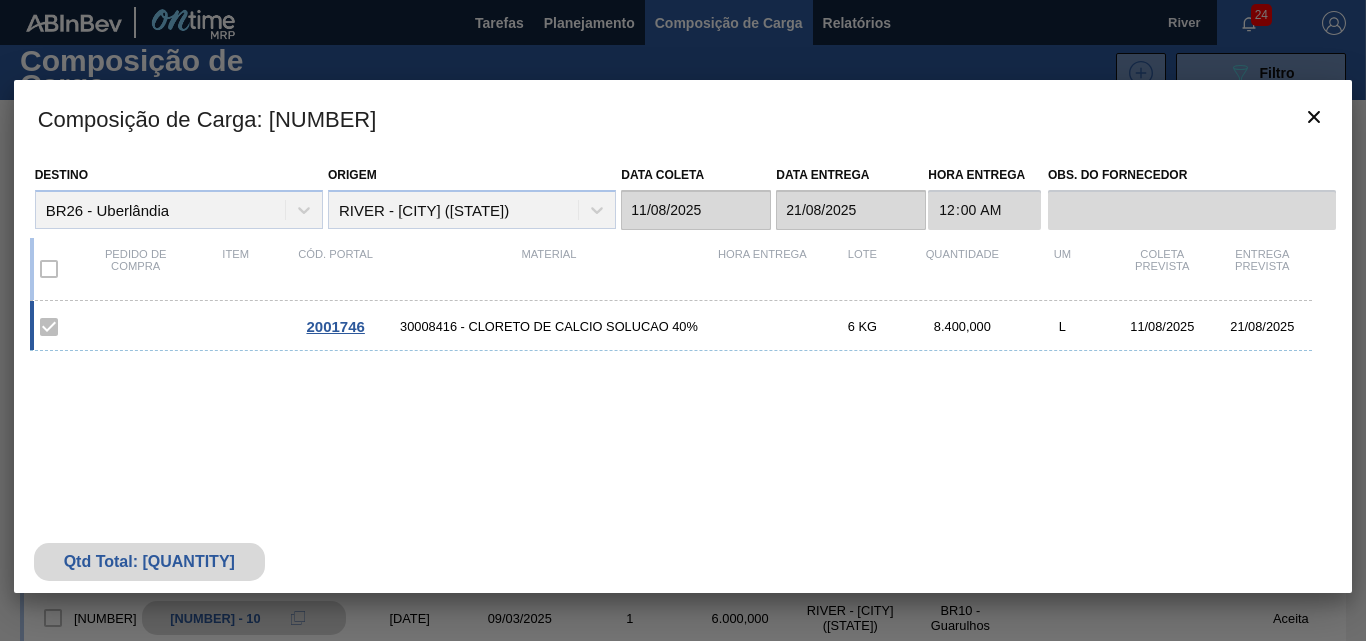click on "2001746" at bounding box center [335, 326] 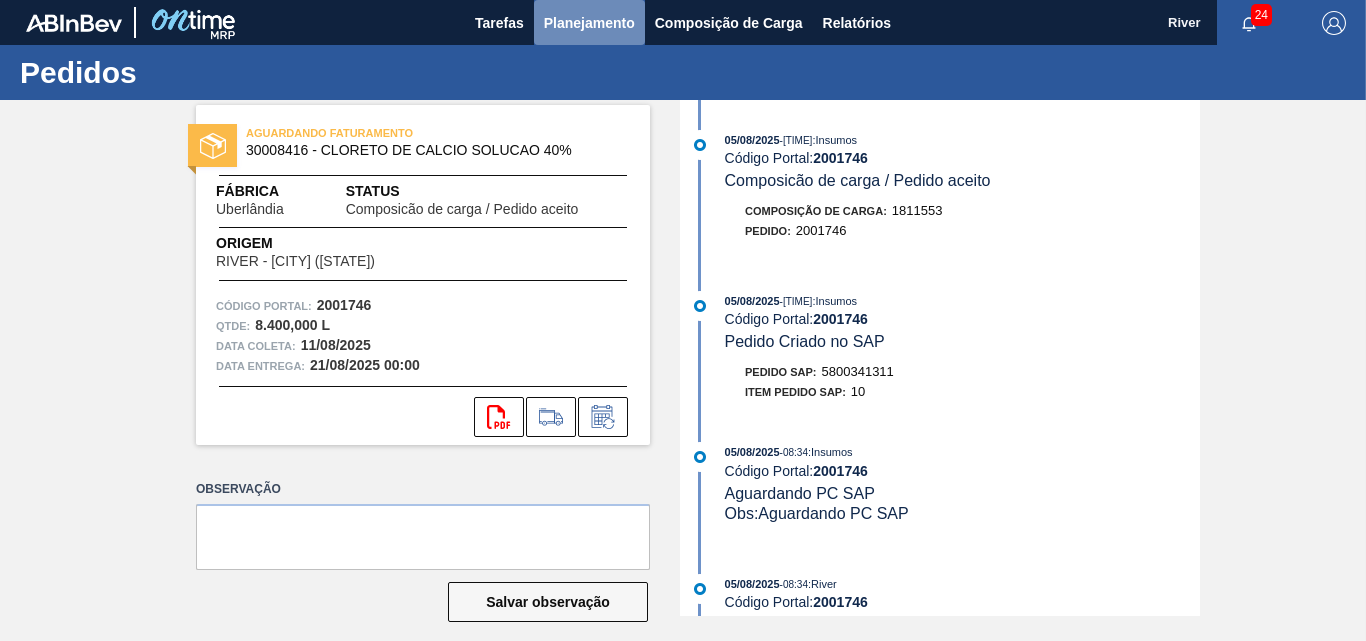 click on "Planejamento" at bounding box center [589, 23] 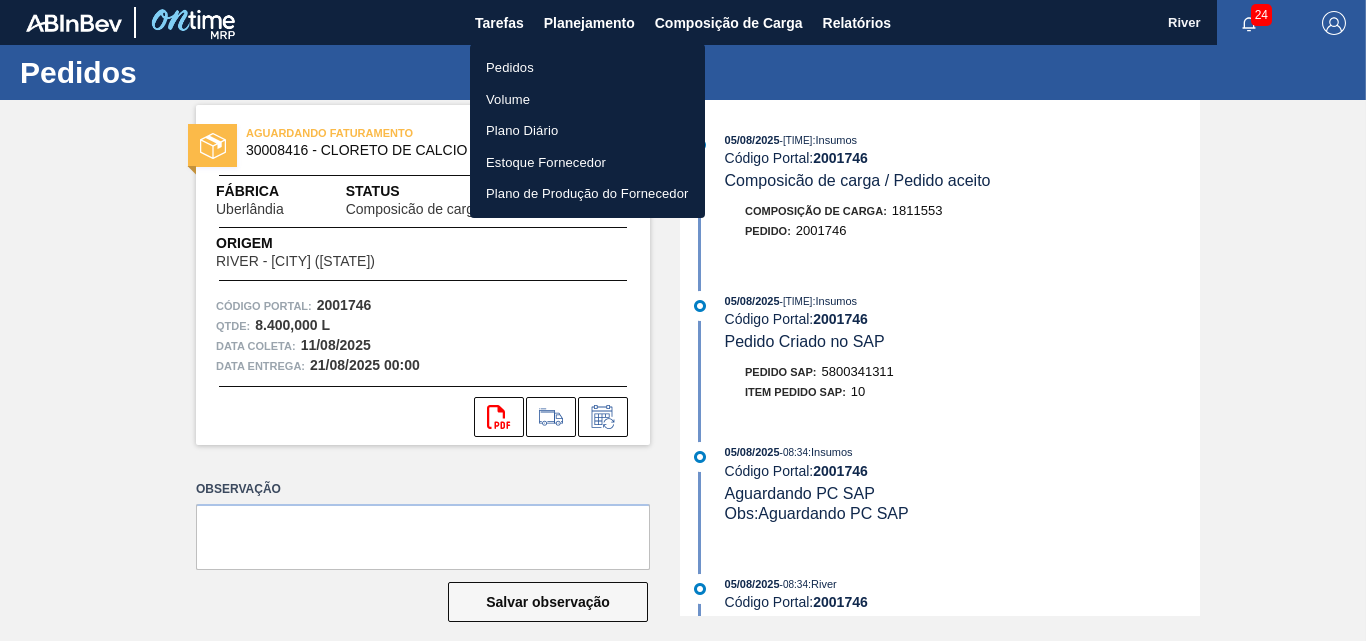 click on "Pedidos" at bounding box center [587, 68] 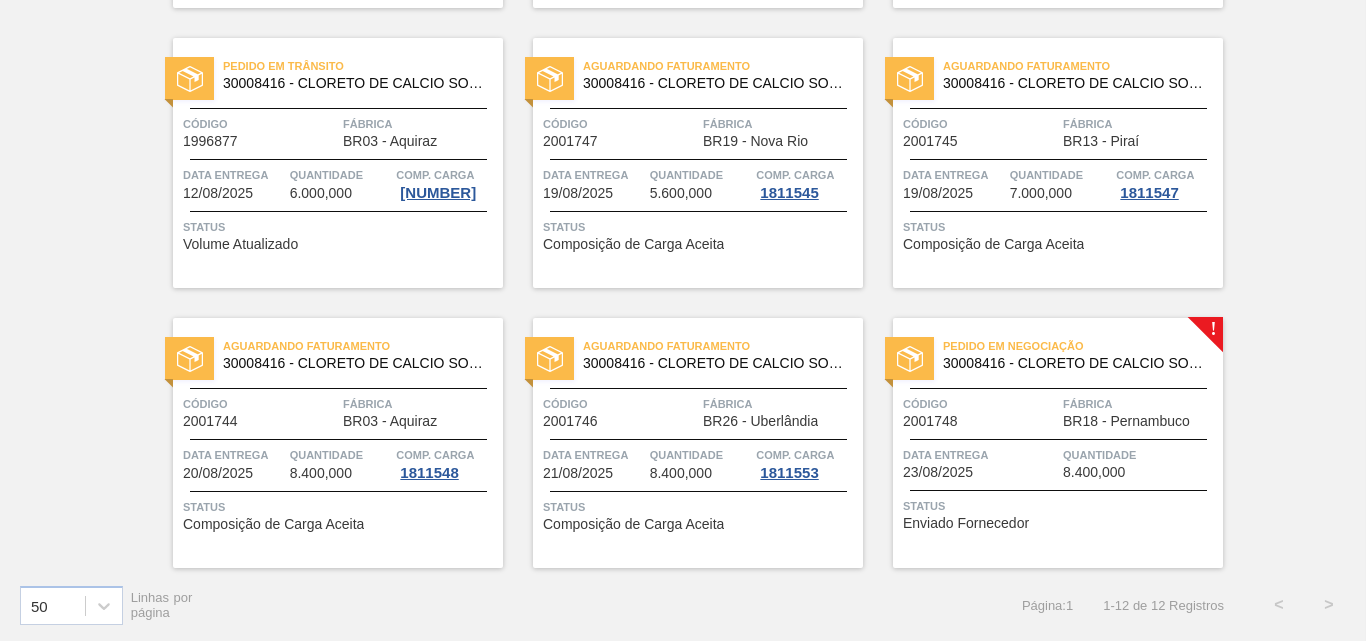 scroll, scrollTop: 701, scrollLeft: 0, axis: vertical 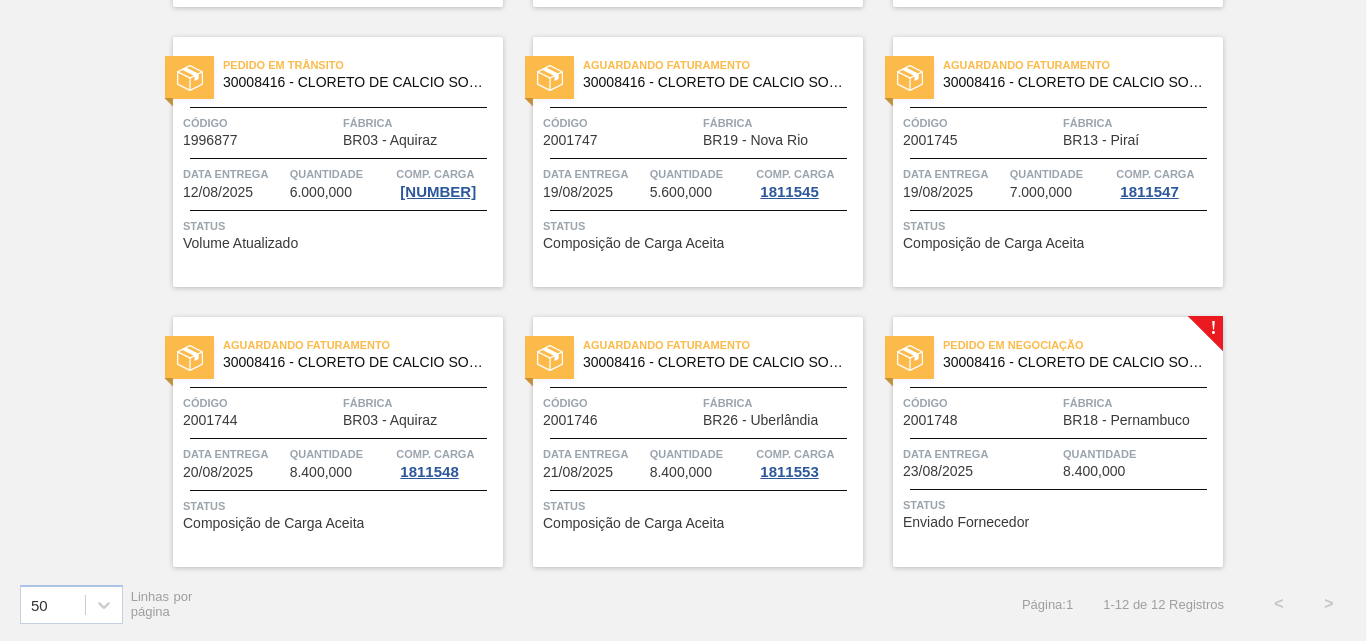 click at bounding box center (910, 358) 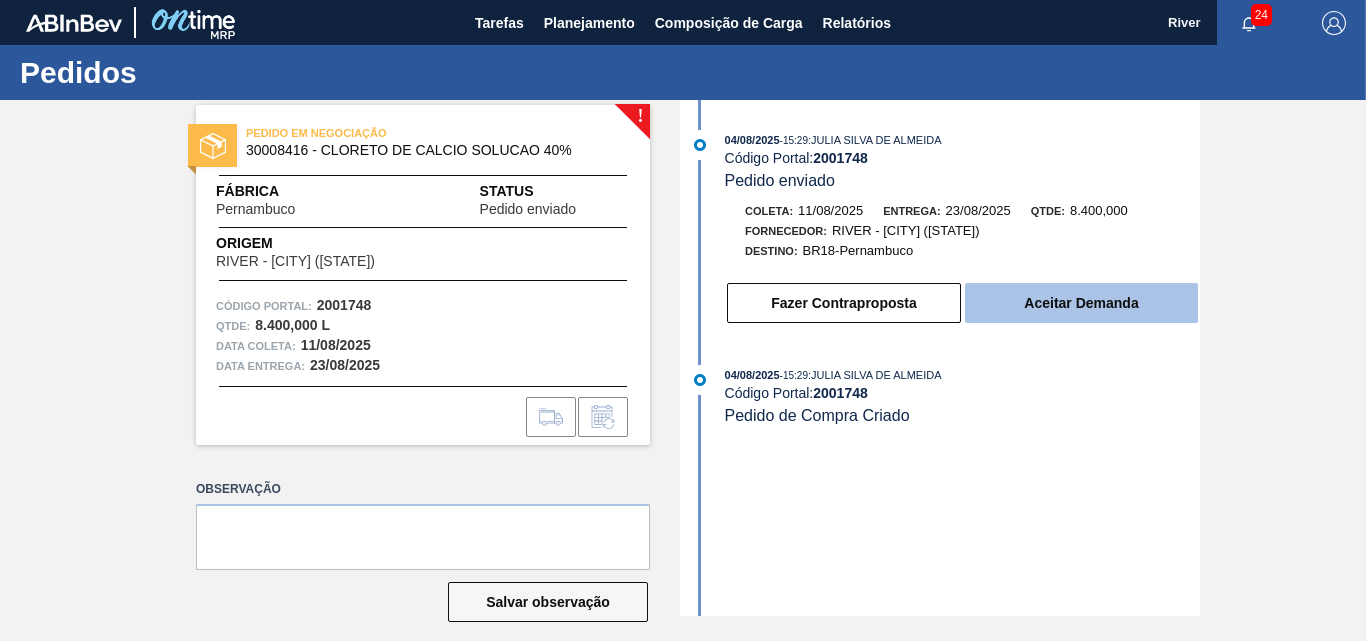 click on "Aceitar Demanda" at bounding box center (1081, 303) 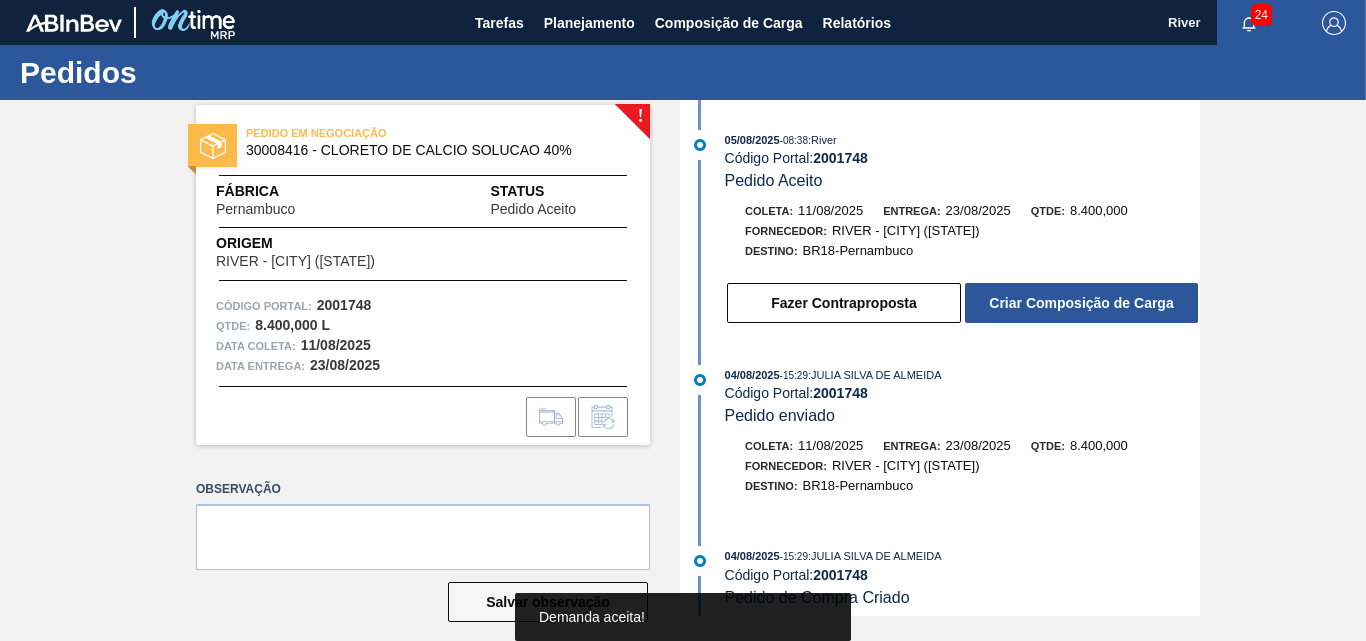 click on "Criar Composição de Carga" at bounding box center [1081, 303] 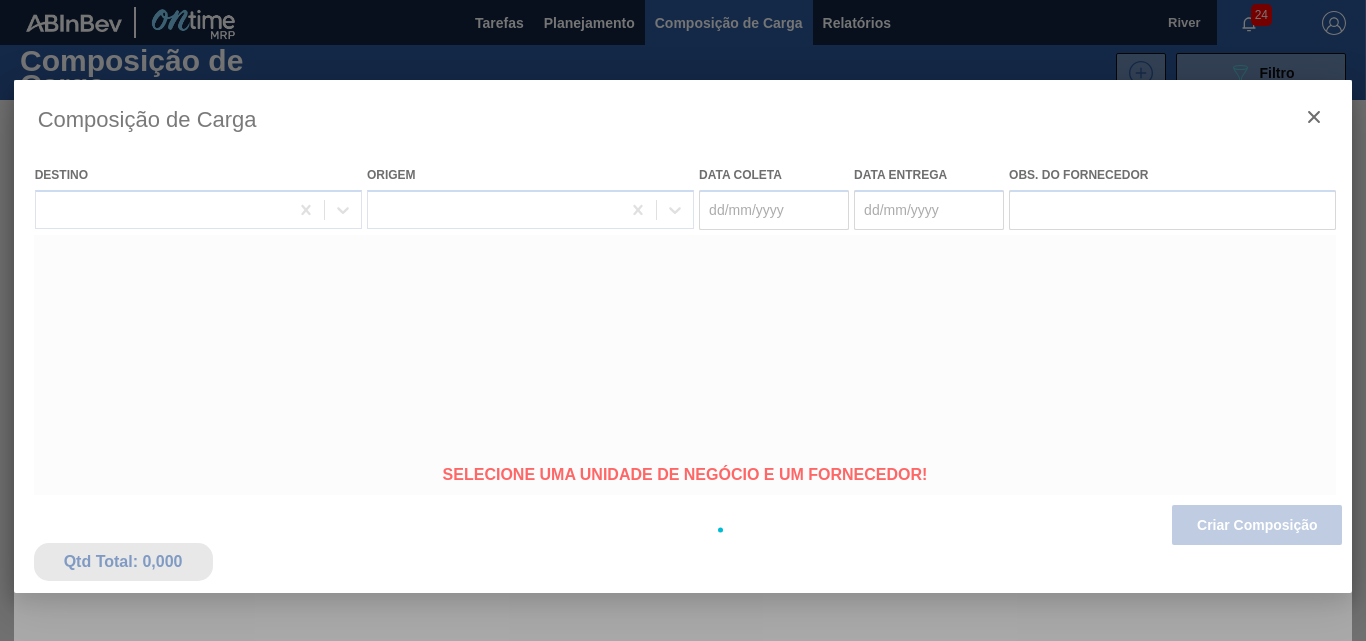type on "11/08/2025" 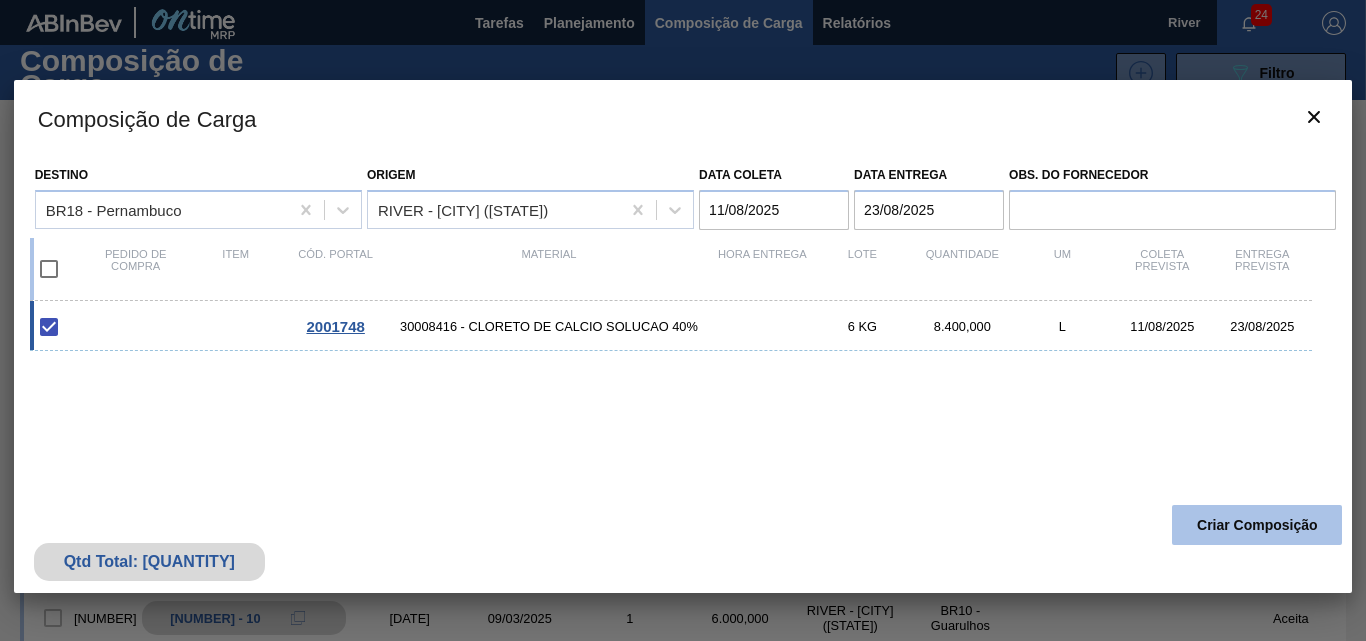 click on "Criar Composição" at bounding box center (1257, 525) 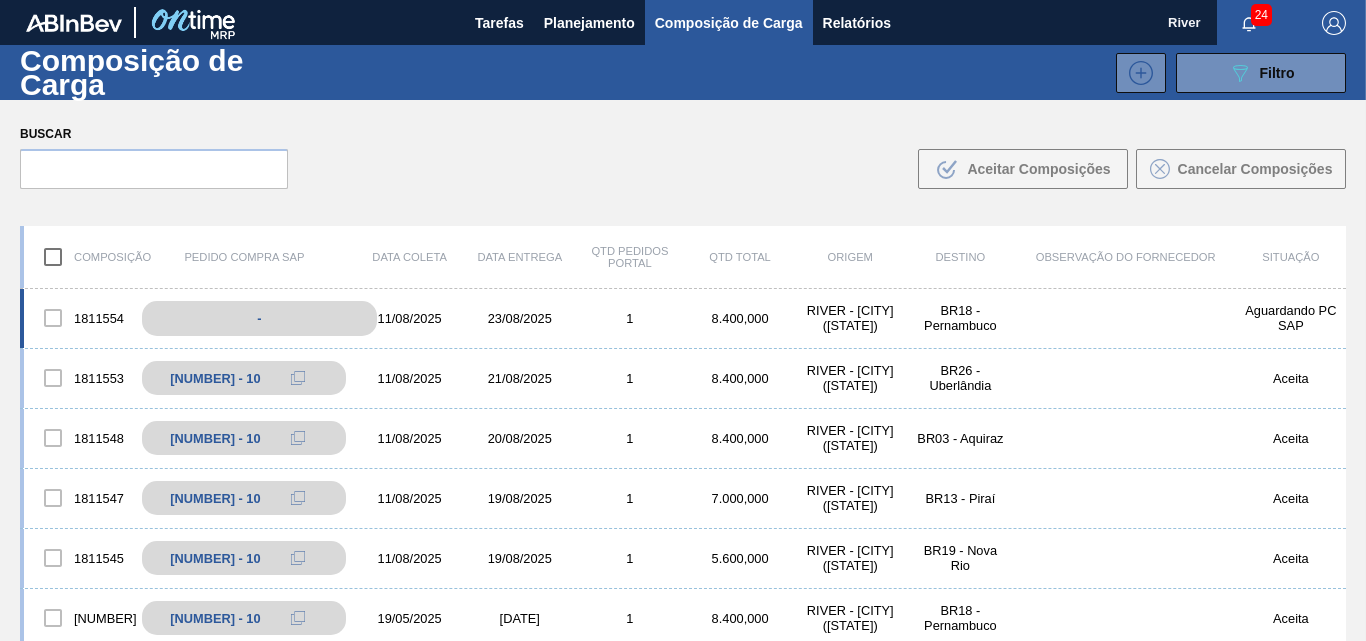 click on "-" at bounding box center [259, 318] 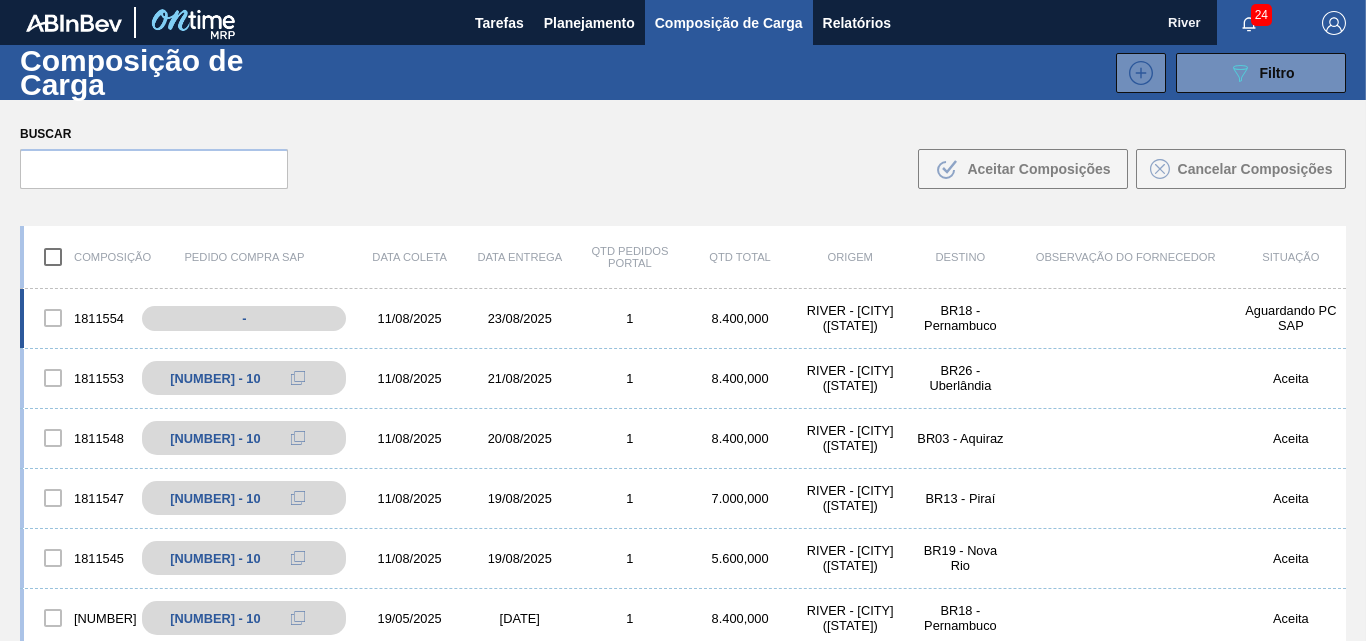 click on "11/08/2025" at bounding box center (410, 318) 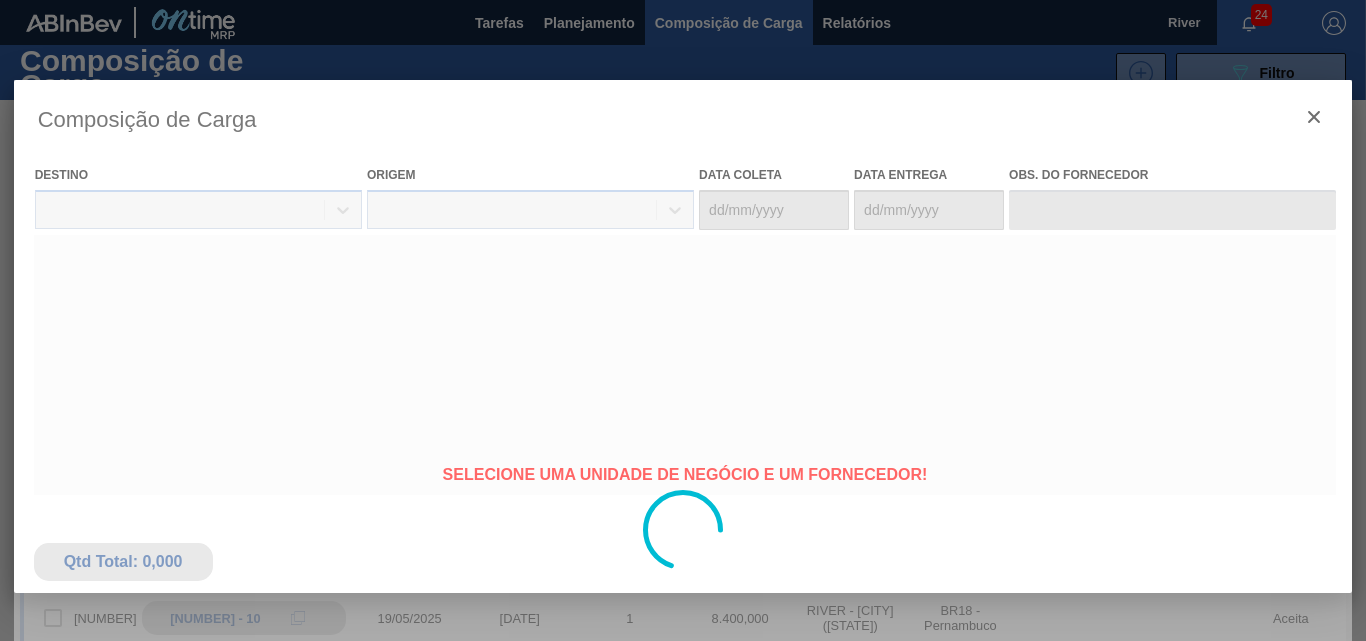 type on "11/08/2025" 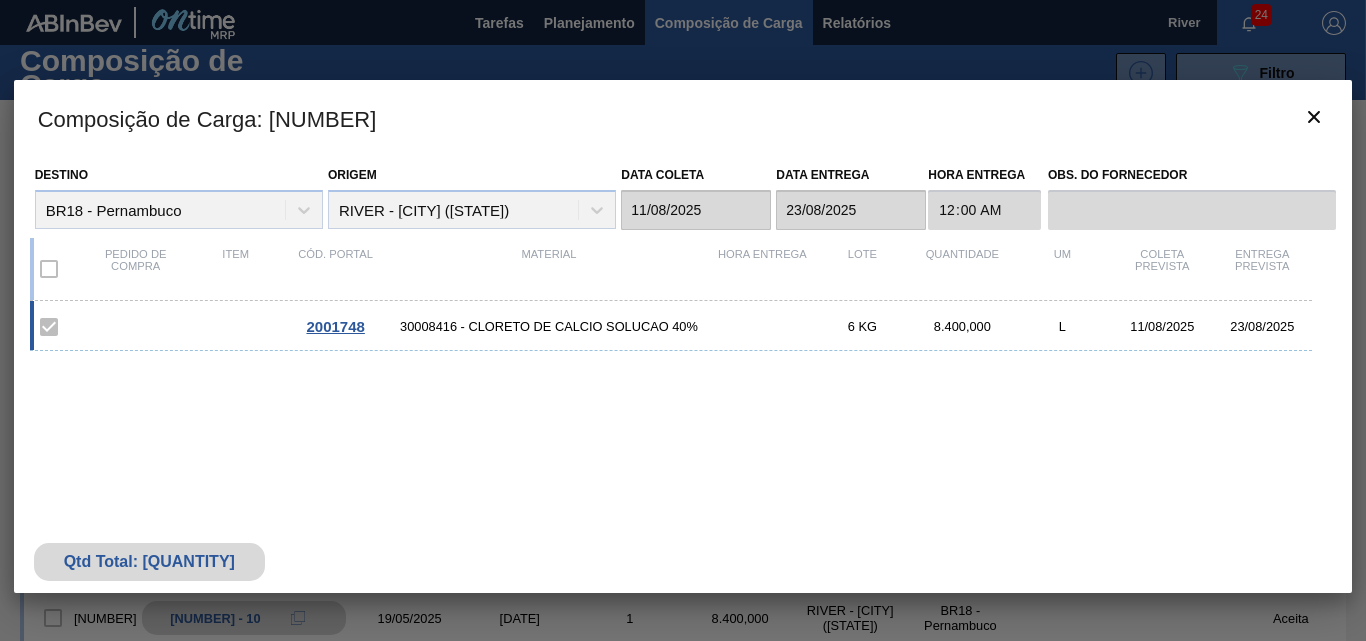 click on "2001748" at bounding box center [335, 326] 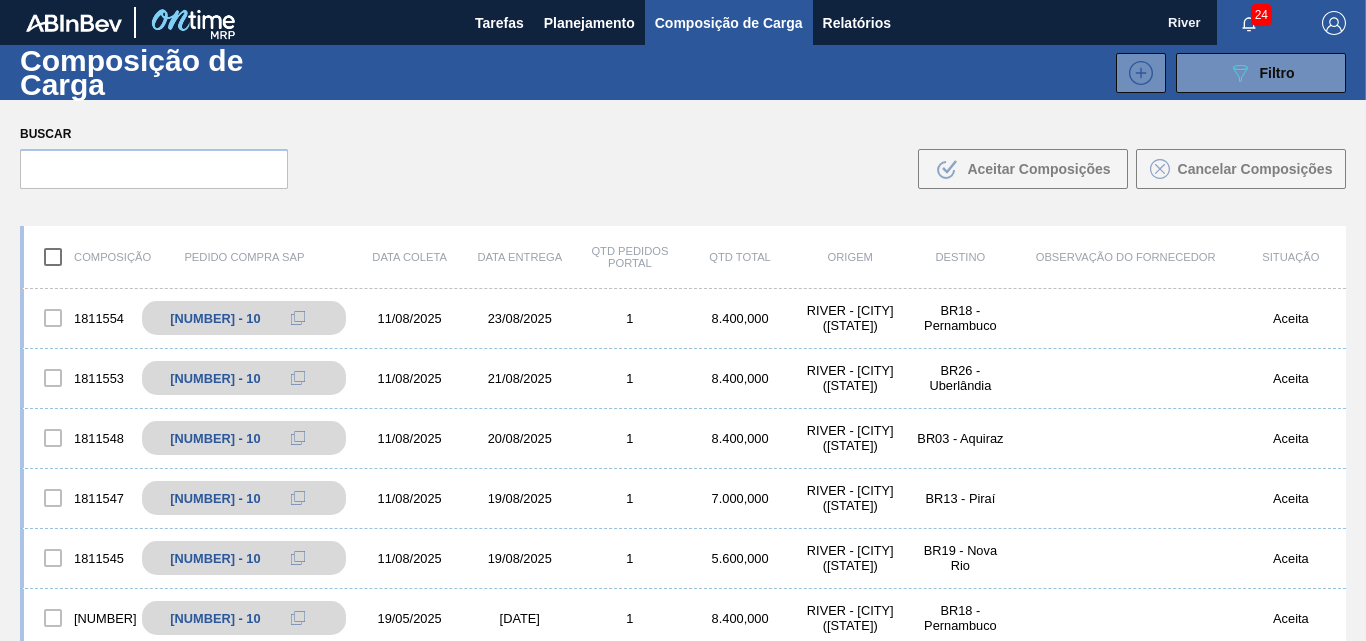 scroll, scrollTop: 100, scrollLeft: 0, axis: vertical 